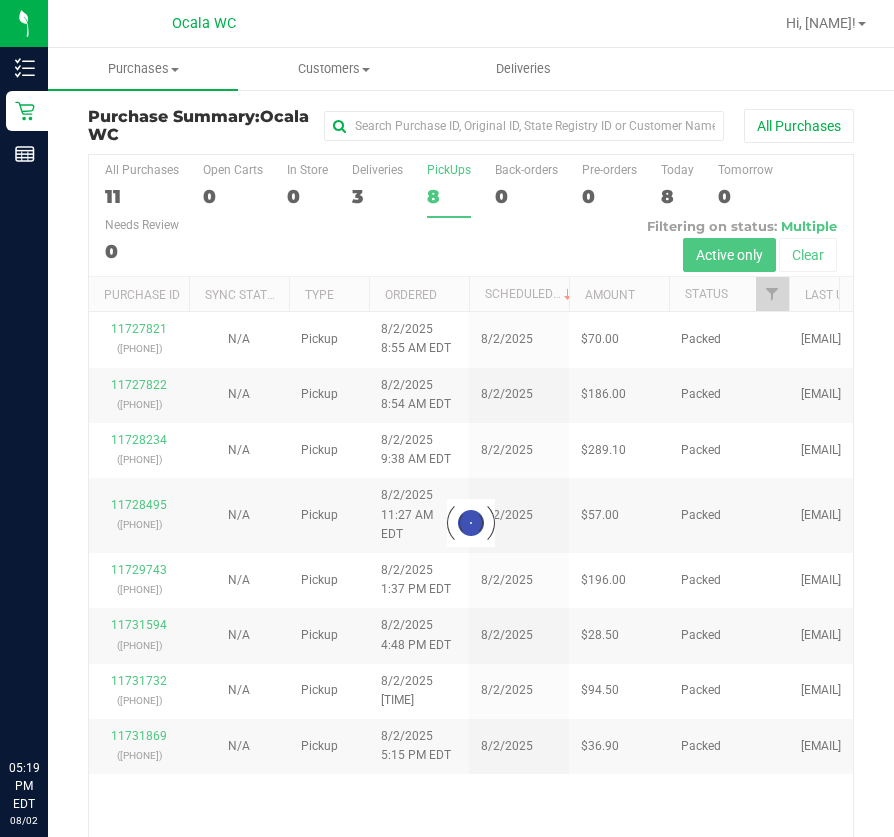 scroll, scrollTop: 0, scrollLeft: 0, axis: both 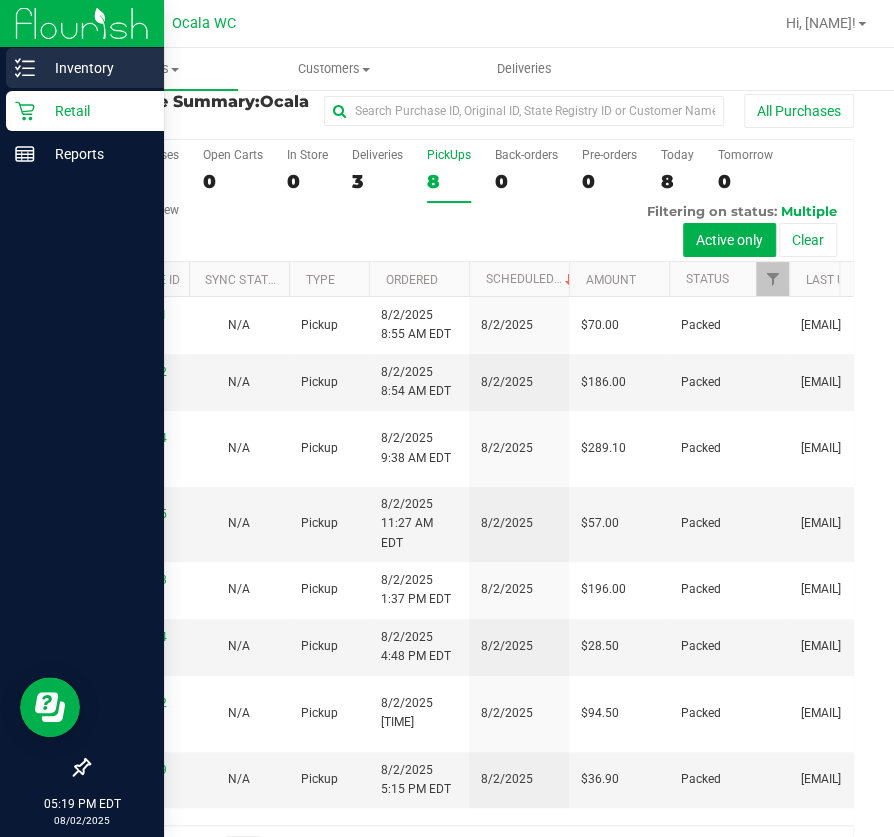 click 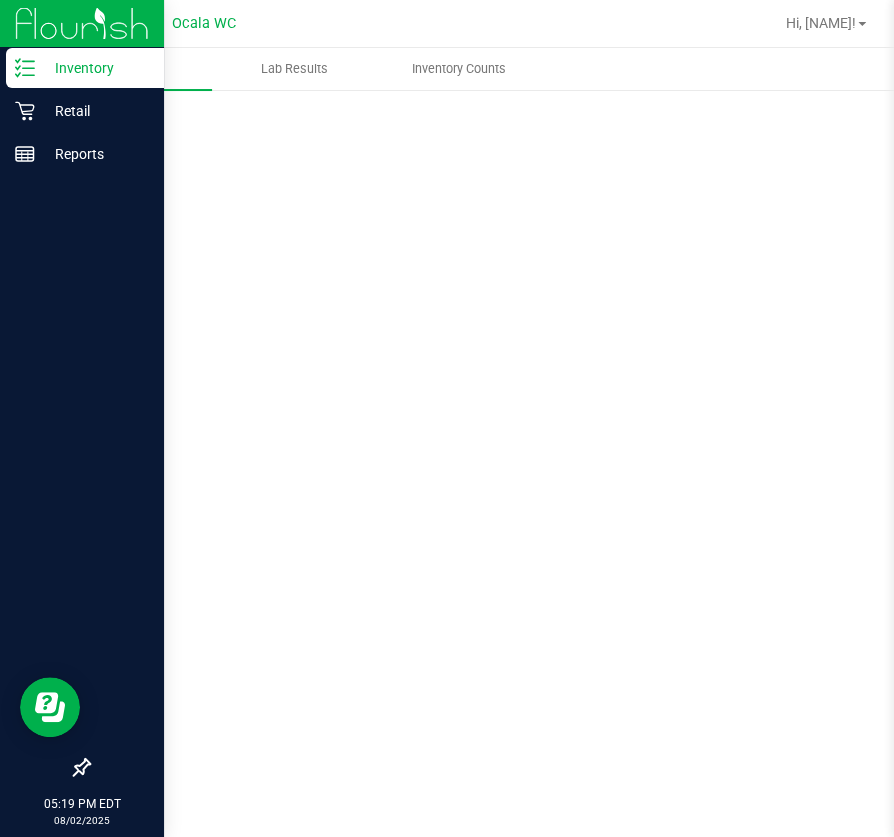 scroll, scrollTop: 0, scrollLeft: 0, axis: both 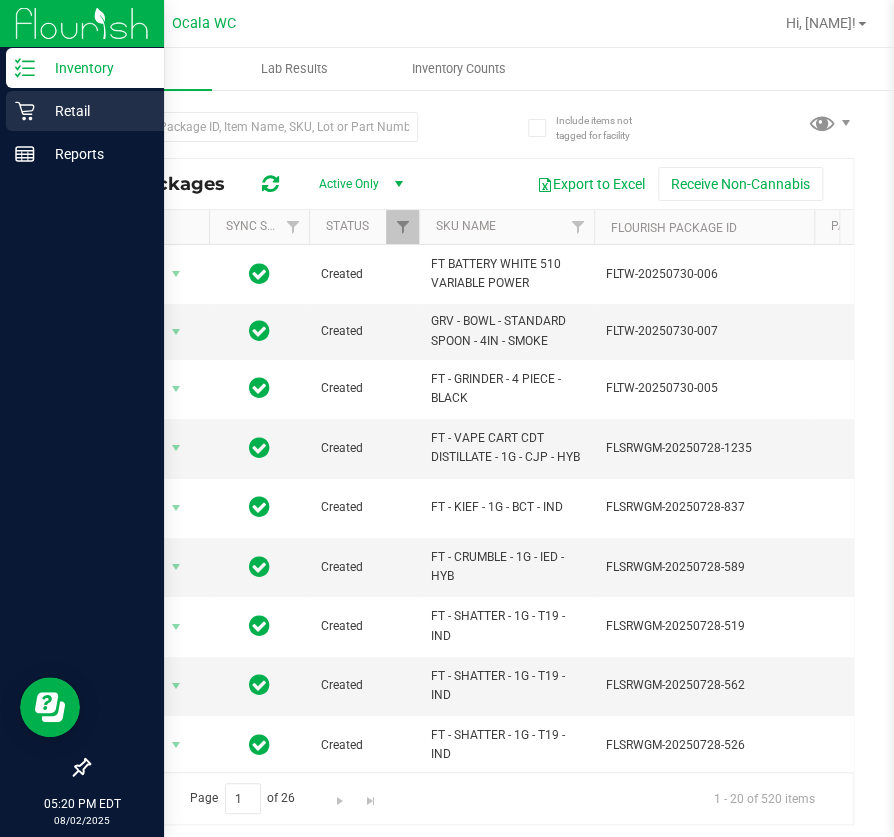 click on "Retail" at bounding box center [95, 111] 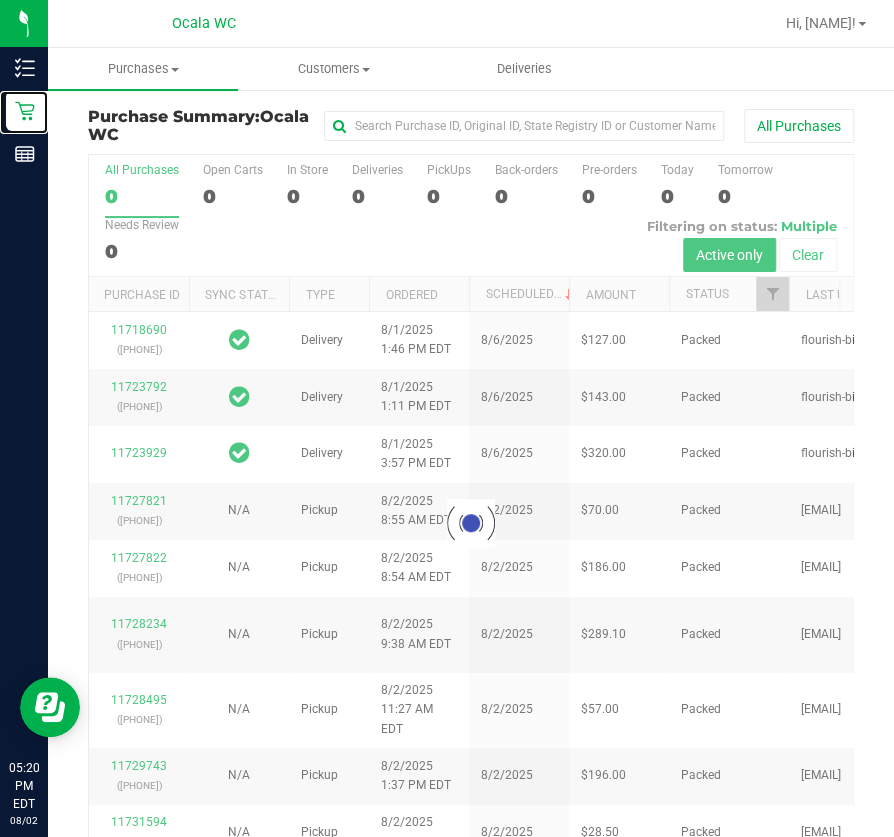 scroll, scrollTop: 74, scrollLeft: 0, axis: vertical 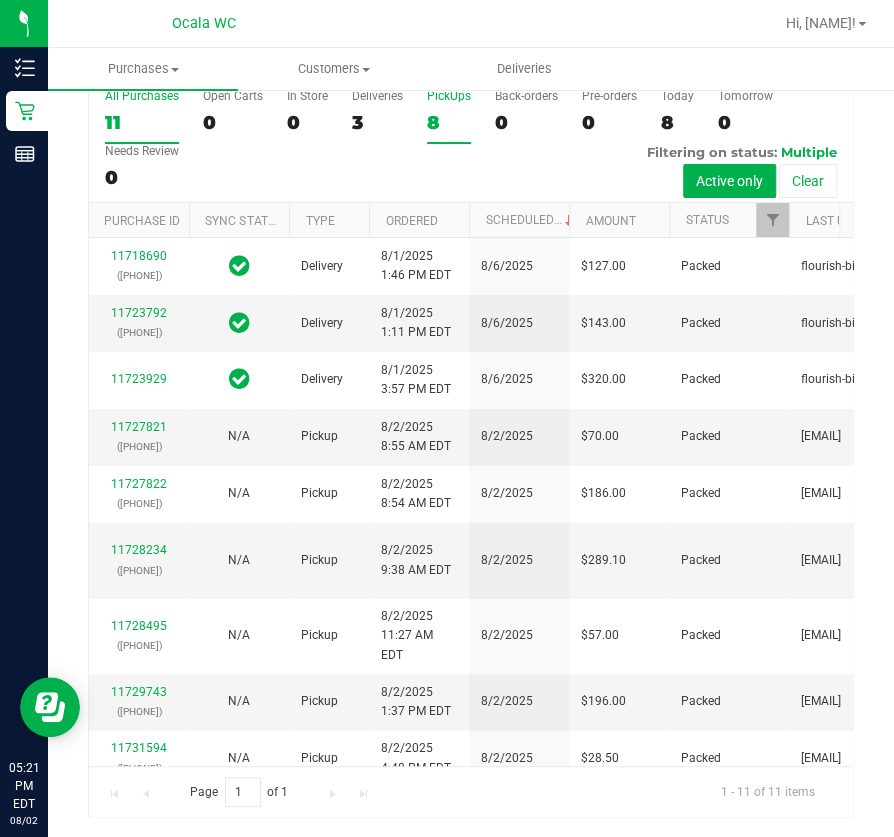 click on "8" at bounding box center [449, 122] 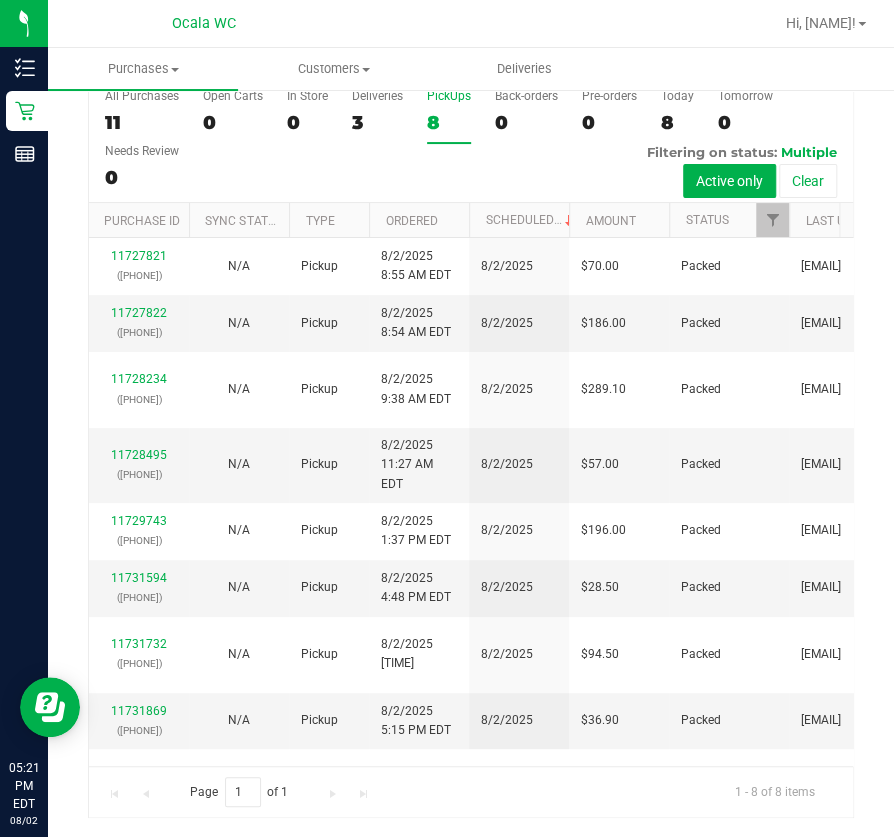 click on "All Purchases
11
Open Carts
0
In Store
0
Deliveries
3
PickUps
8
Back-orders
0
Pre-orders
0
Today
8
Tomorrow
0" at bounding box center [471, 142] 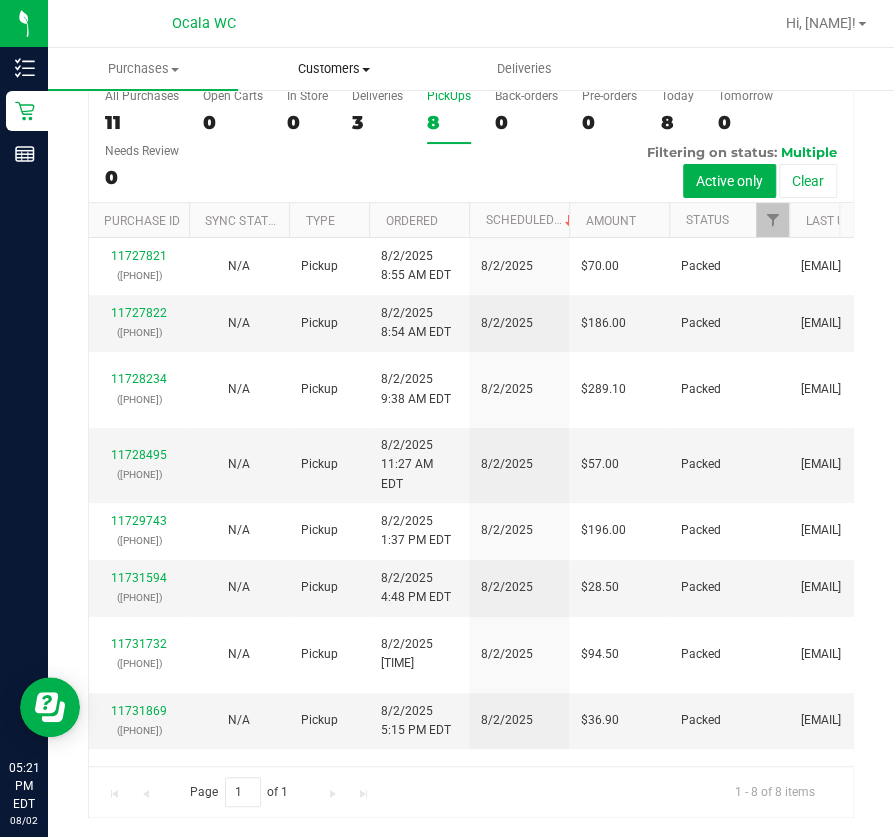 click on "Customers
All customers
Add a new customer
All physicians" at bounding box center (333, 69) 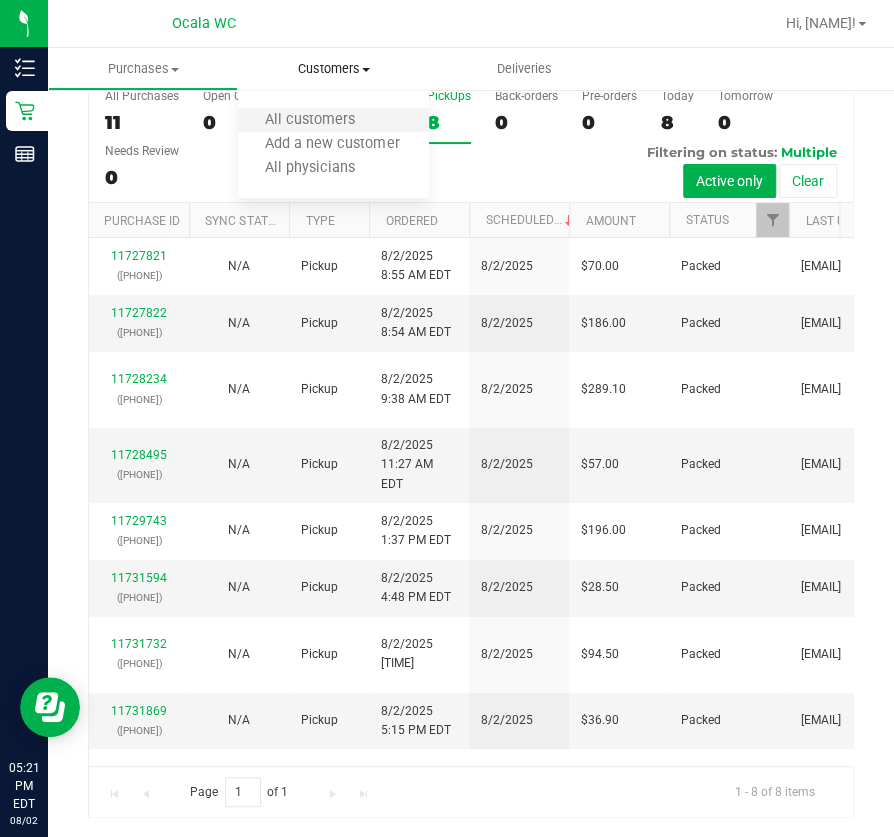click on "All customers" at bounding box center (333, 121) 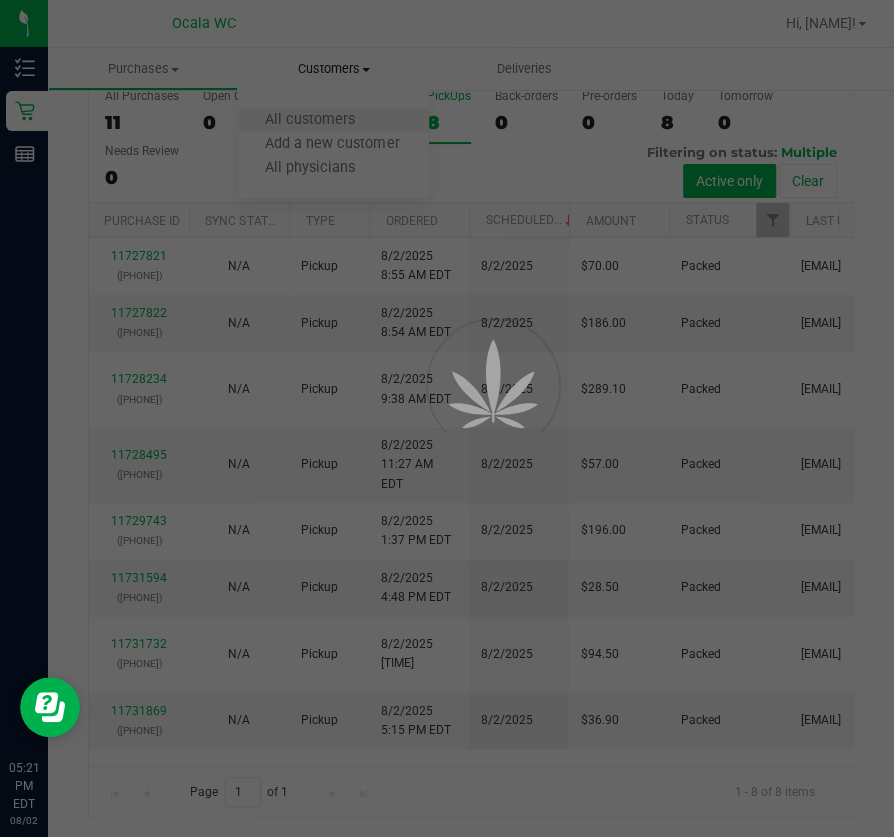 scroll, scrollTop: 0, scrollLeft: 0, axis: both 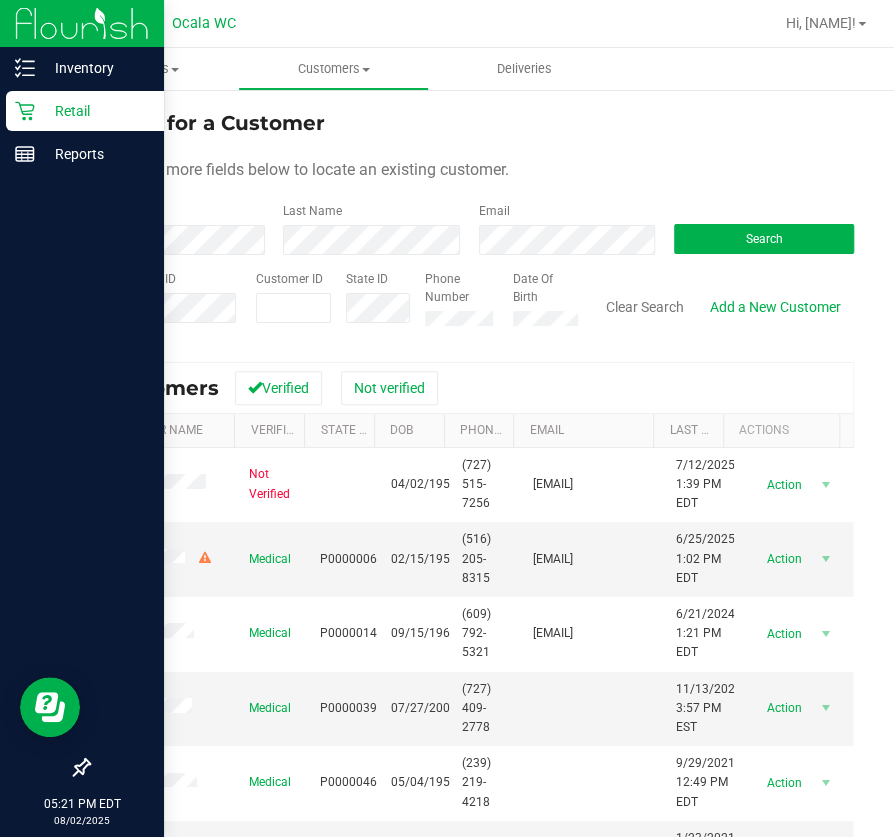 click on "Retail" at bounding box center (95, 111) 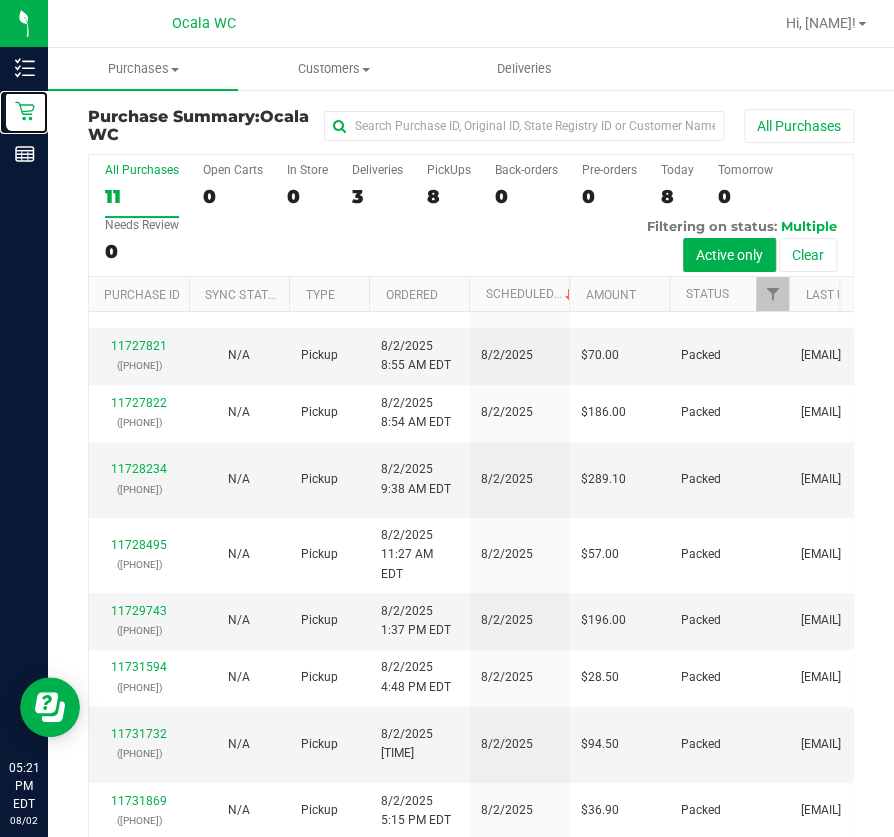 scroll, scrollTop: 305, scrollLeft: 0, axis: vertical 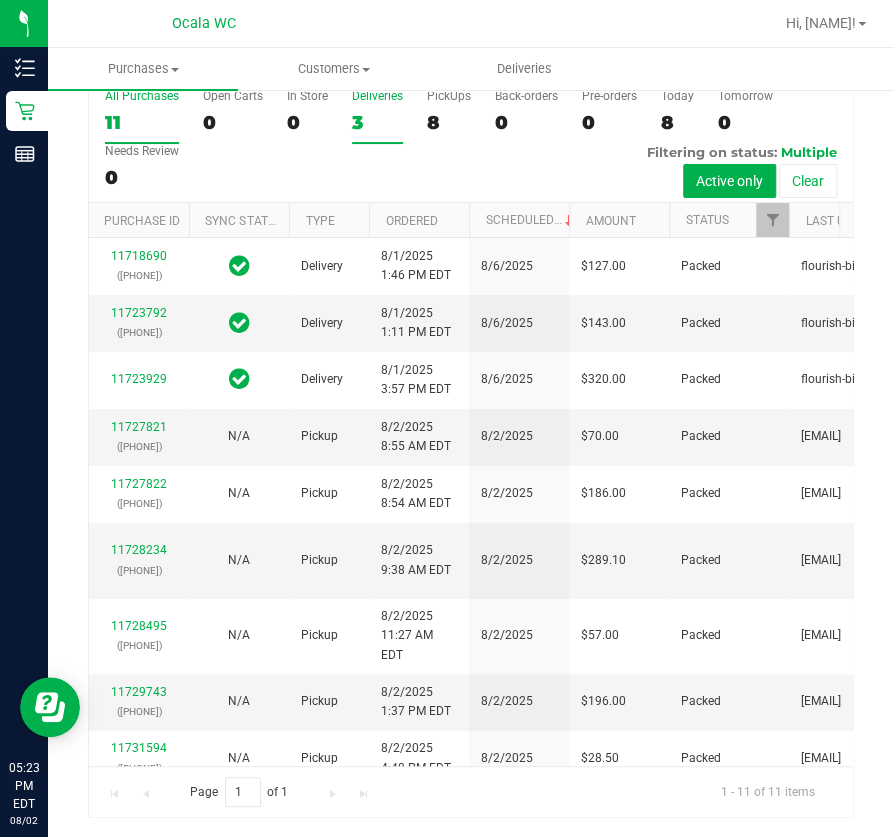 click on "Deliveries
3" at bounding box center [377, 116] 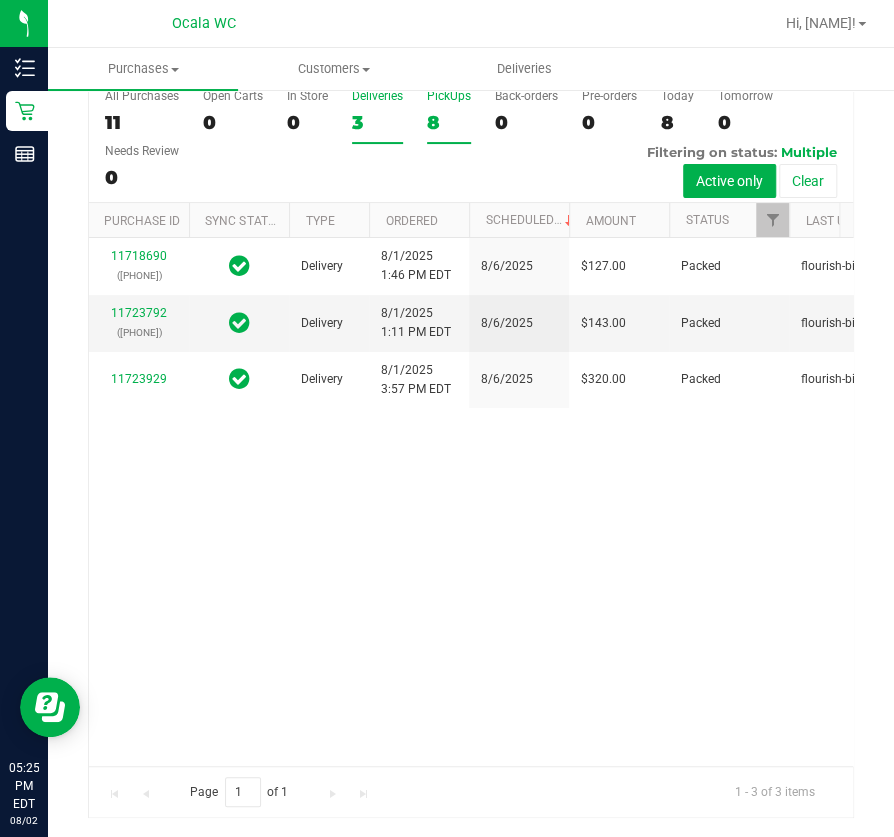 click on "8" at bounding box center (449, 122) 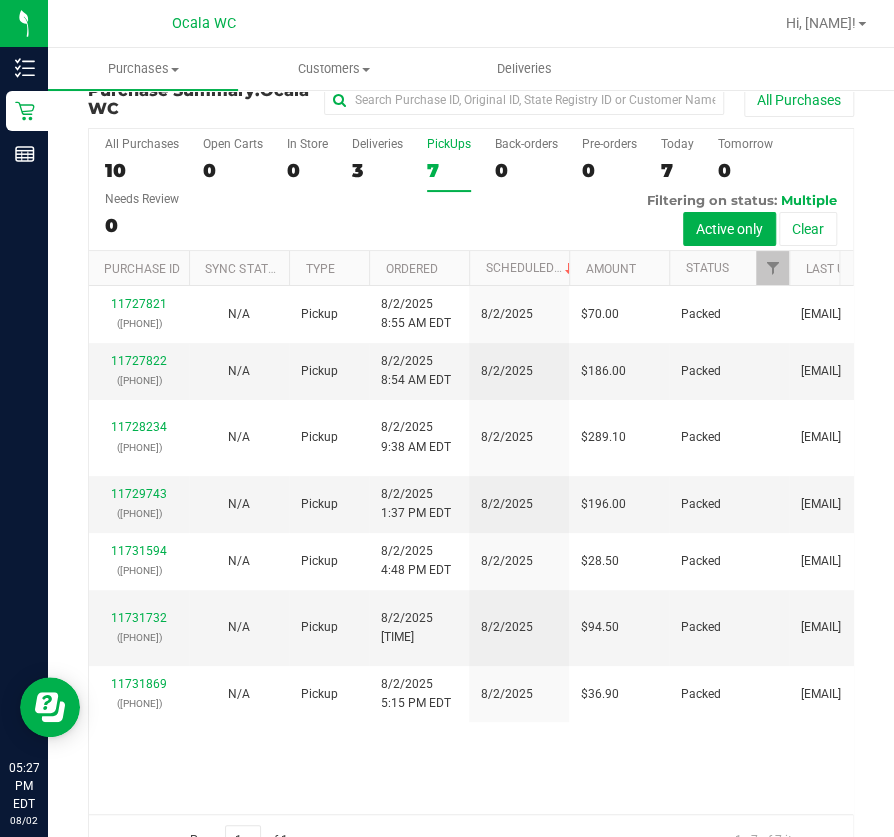 scroll, scrollTop: 0, scrollLeft: 0, axis: both 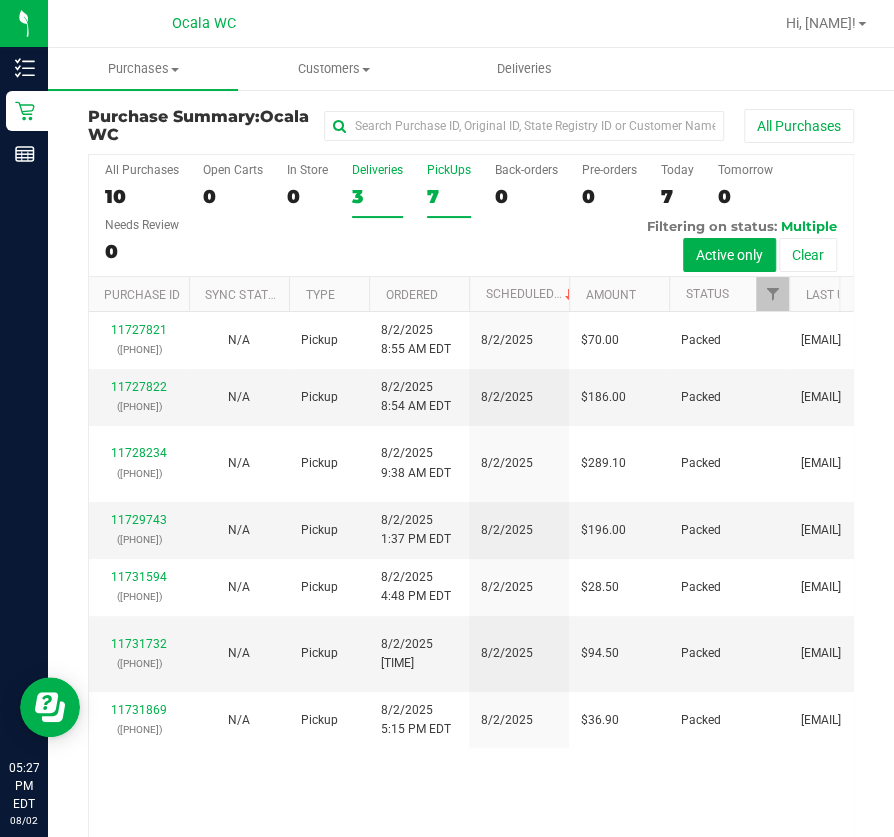 click on "Deliveries
3" at bounding box center [377, 190] 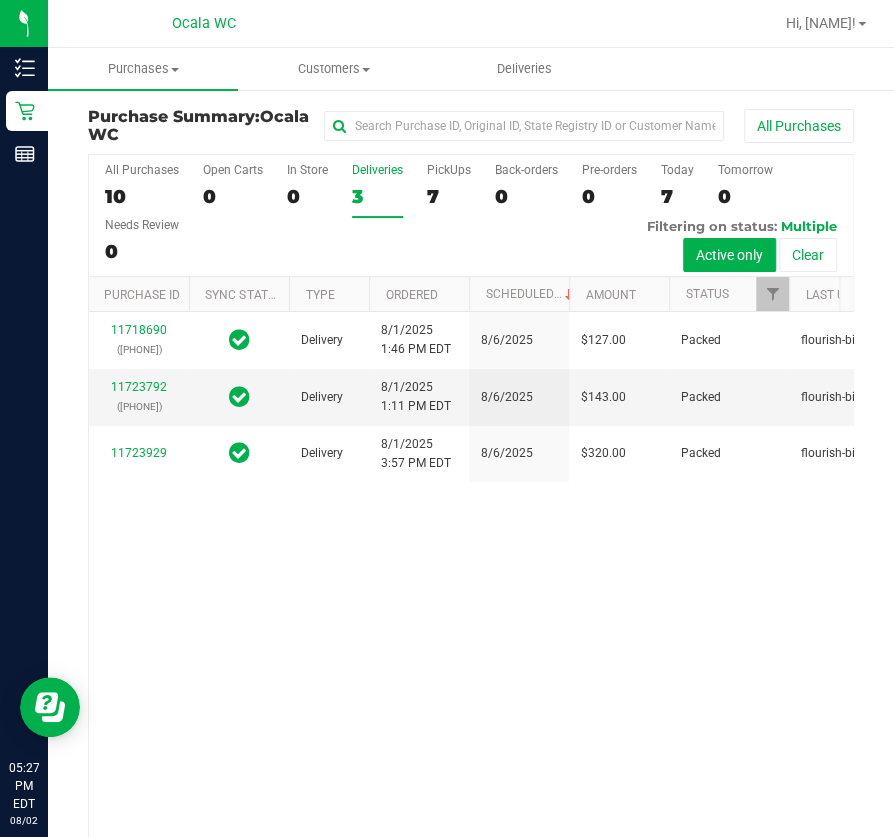 click on "All Purchases
10
Open Carts
0
In Store
0
Deliveries
3
PickUps
7
Back-orders
0
Pre-orders
0
Today
7
Tomorrow
0" at bounding box center [471, 216] 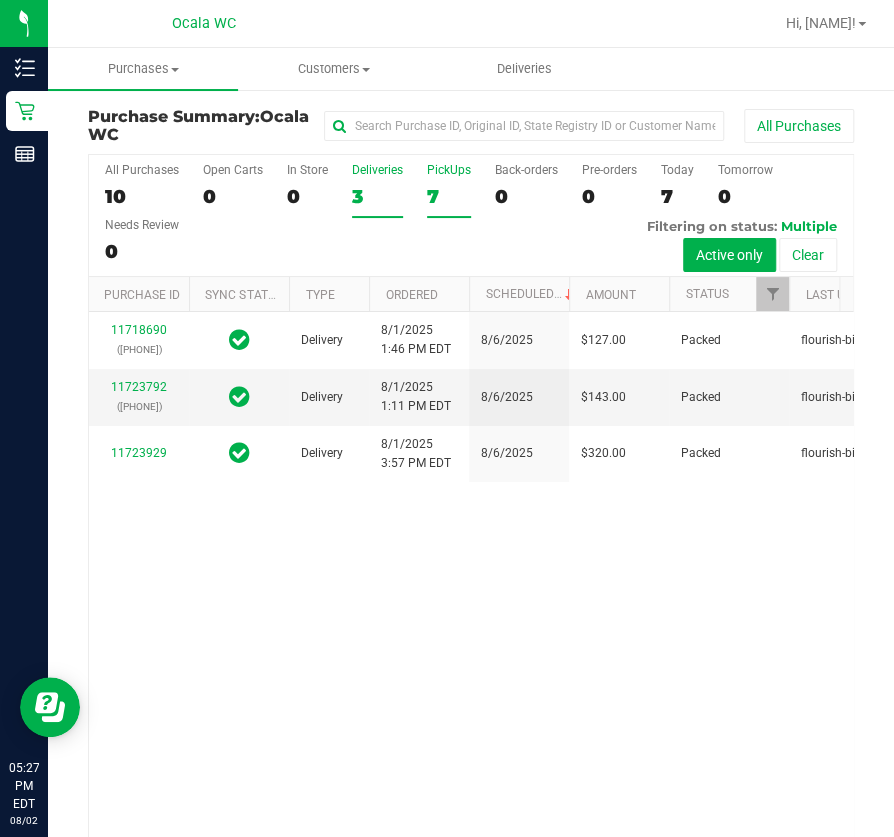click on "PickUps
7" at bounding box center (449, 190) 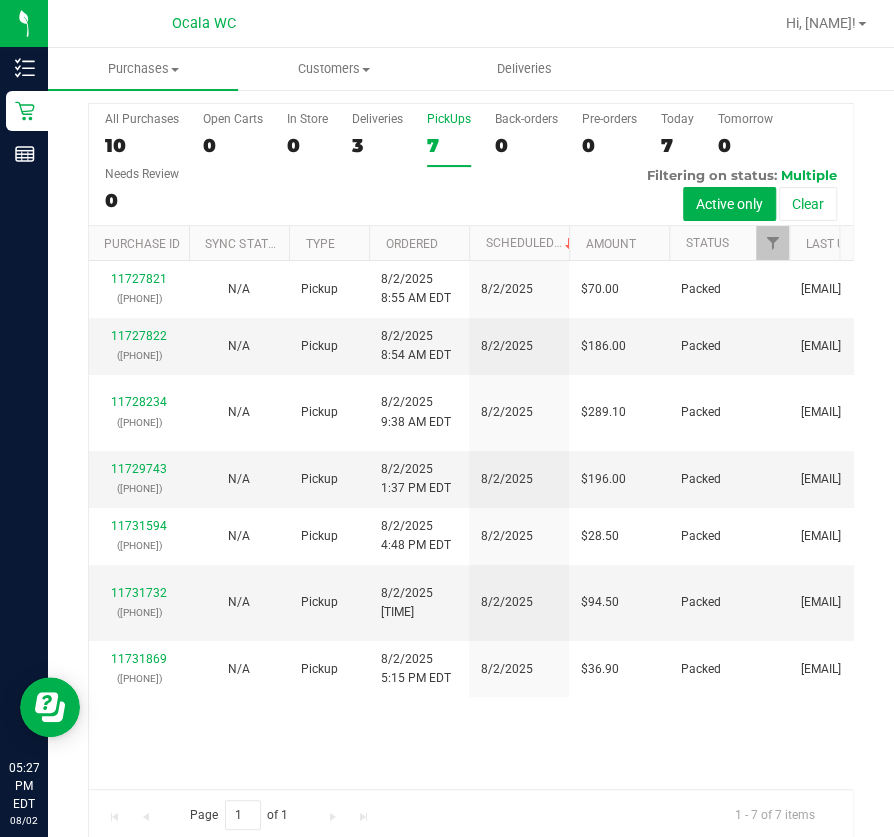 scroll, scrollTop: 74, scrollLeft: 0, axis: vertical 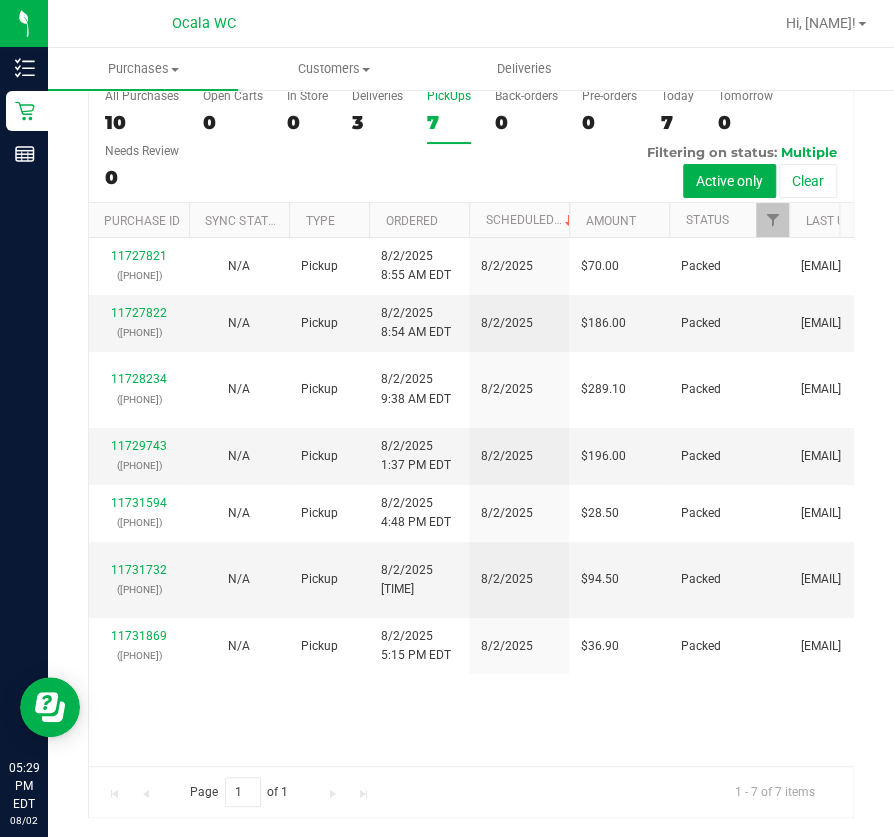 click on "([NUMBER])
N/A
Pickup [DATE] [TIME] [DATE]
[PRICE]
Packed [EMAIL]
([PHONE])
N/A
Pickup [DATE] [TIME] [DATE]
[PRICE]
Packed [EMAIL]
([PHONE])
N/A
Pickup [DATE] [TIME] [DATE]
[PRICE]
Packed [EMAIL]
([NUMBER])" at bounding box center [471, 501] 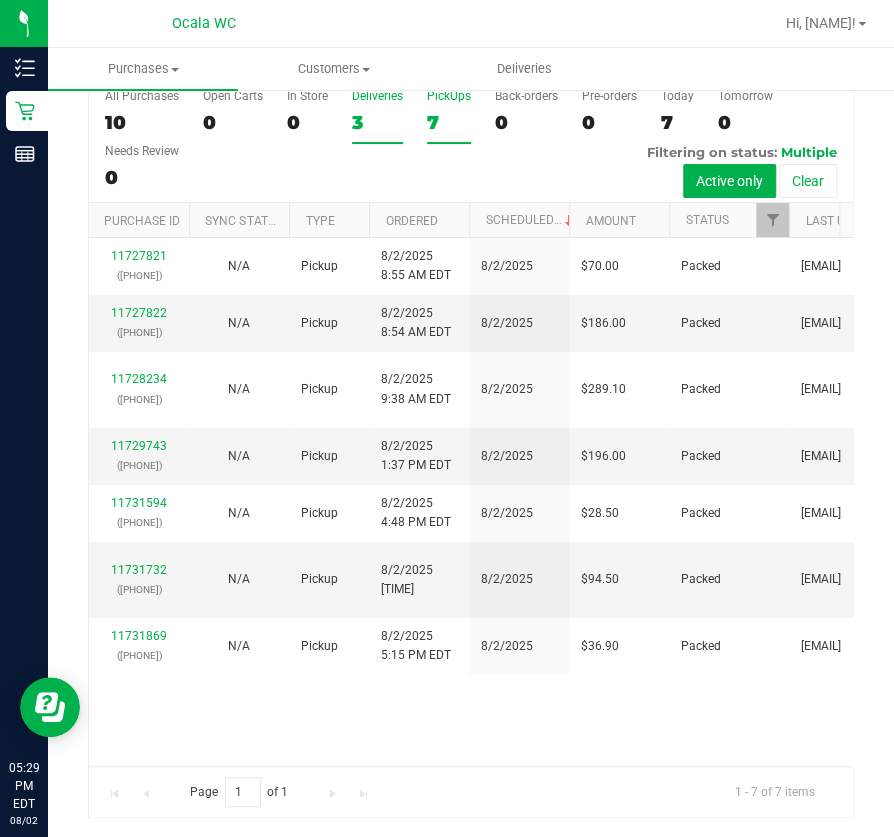 click on "3" at bounding box center [377, 122] 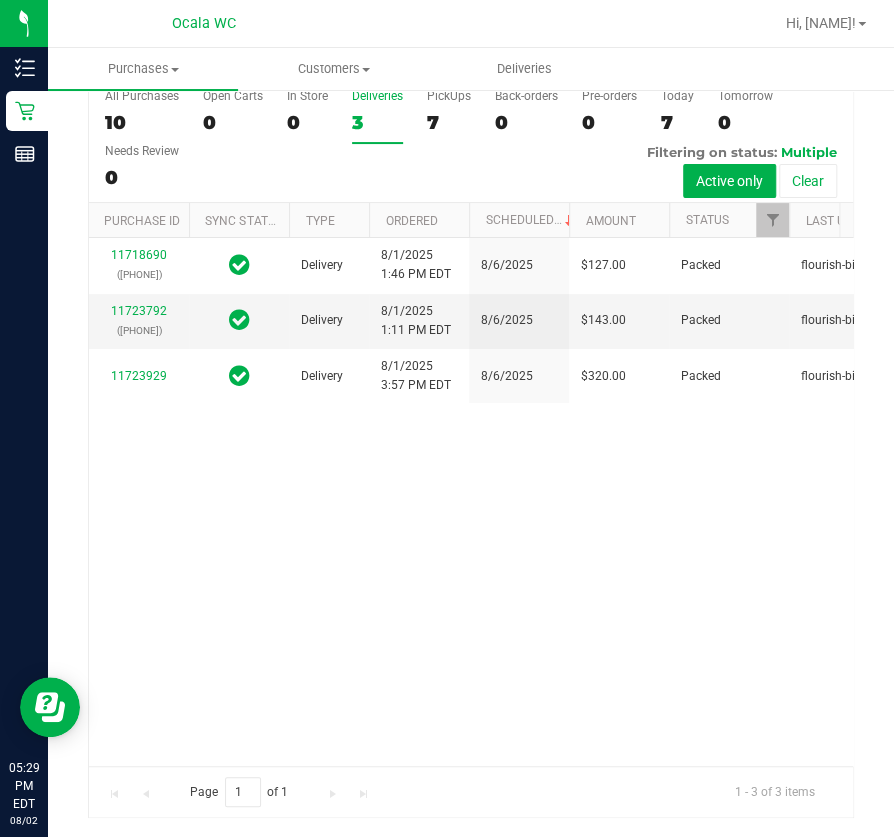 click on "7" at bounding box center [449, 122] 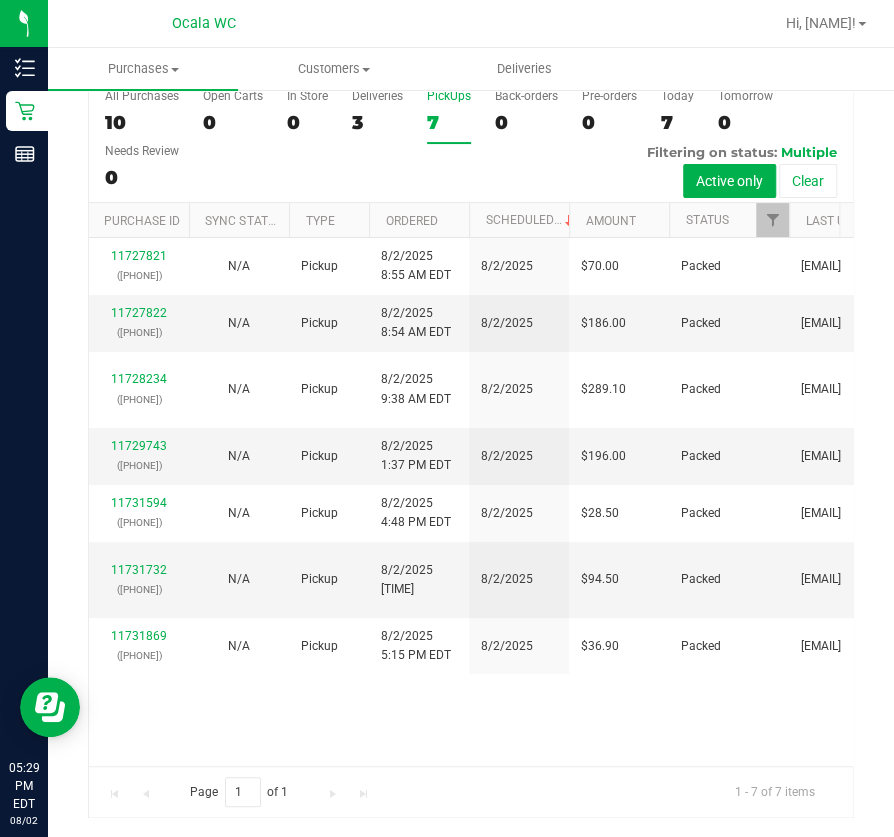 click on "8/2/2025" at bounding box center [507, 646] 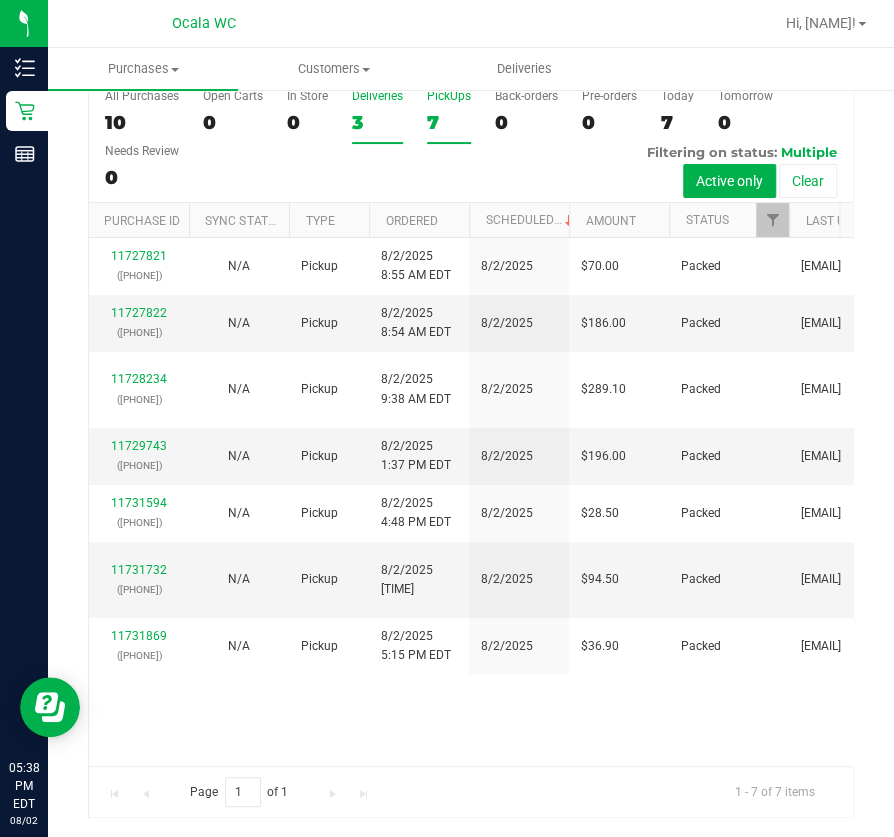 click on "3" at bounding box center [377, 122] 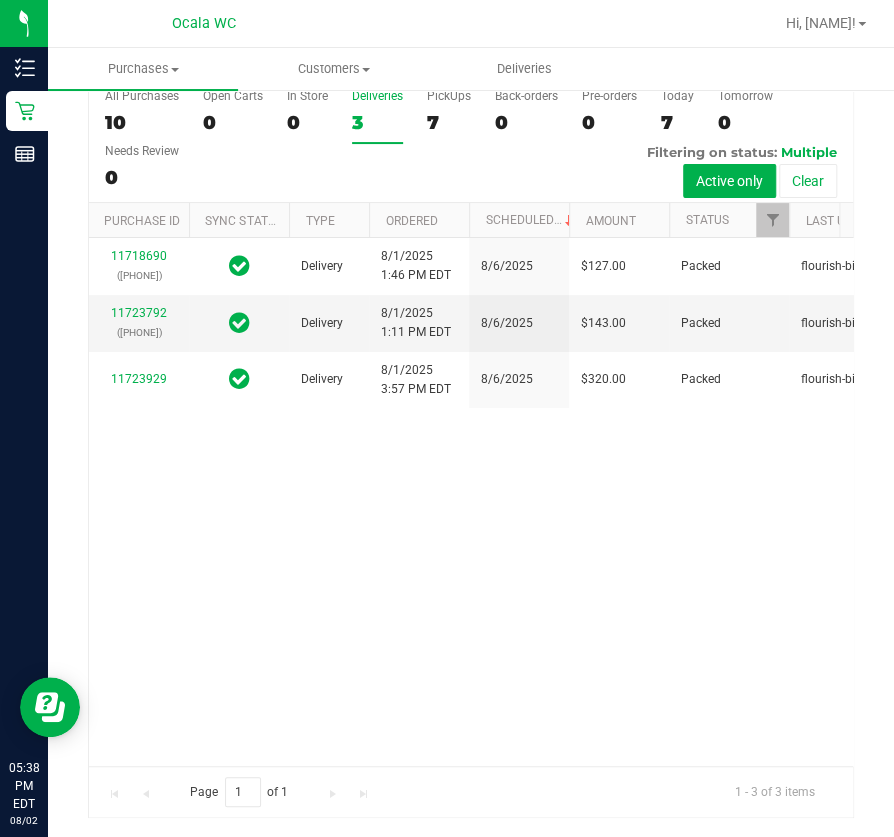 click on "7" at bounding box center (449, 122) 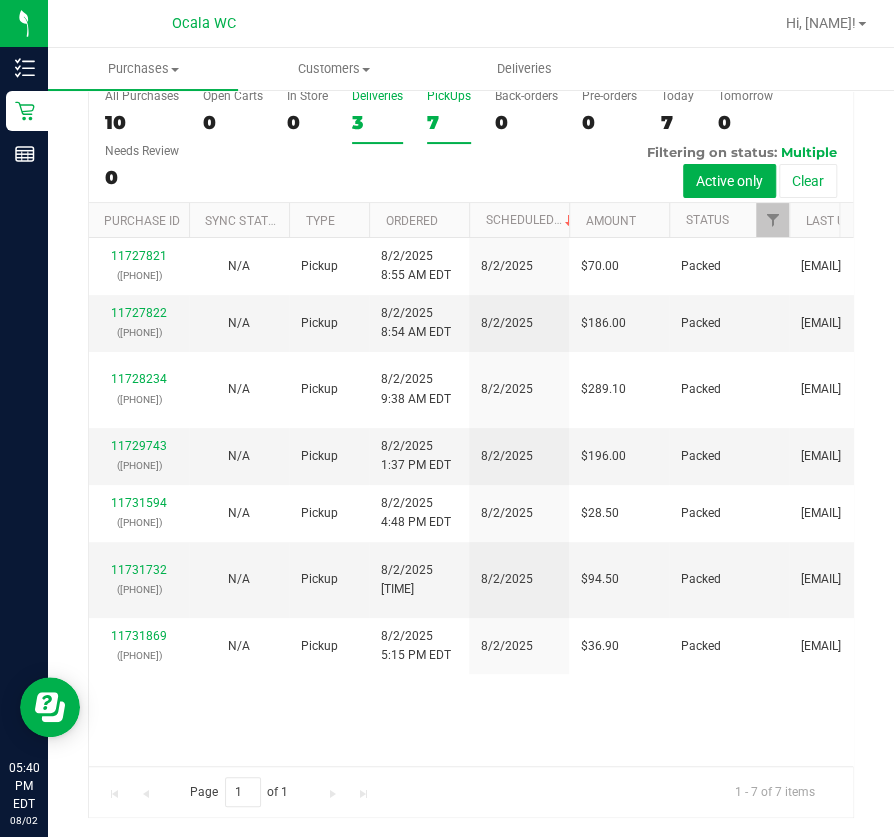 click on "3" at bounding box center [377, 122] 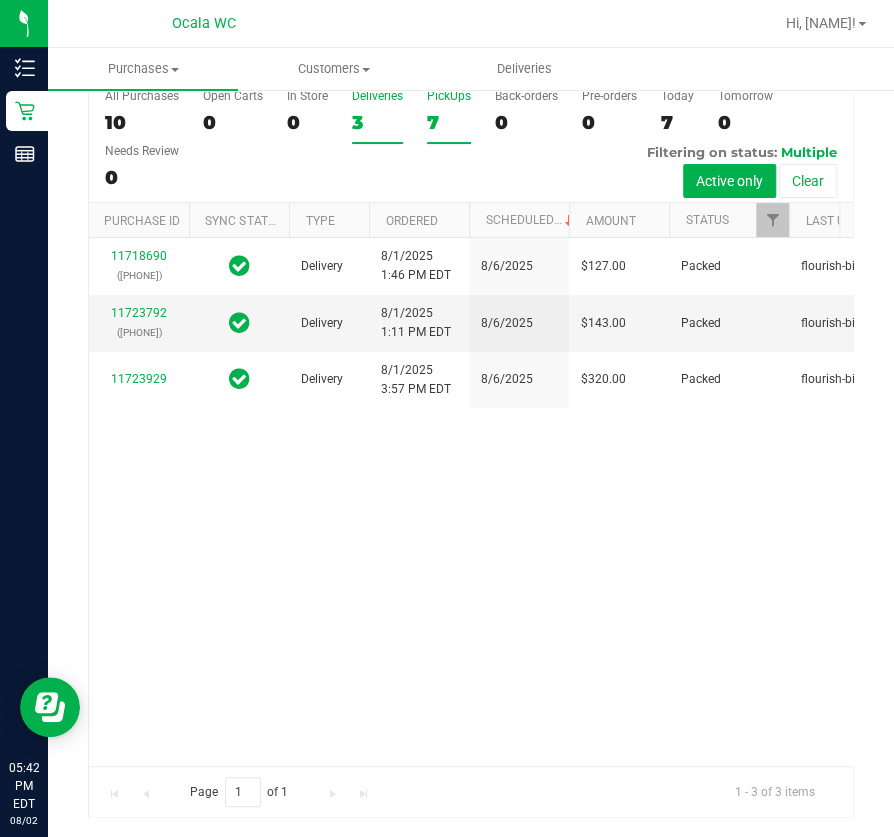 click on "7" at bounding box center (449, 122) 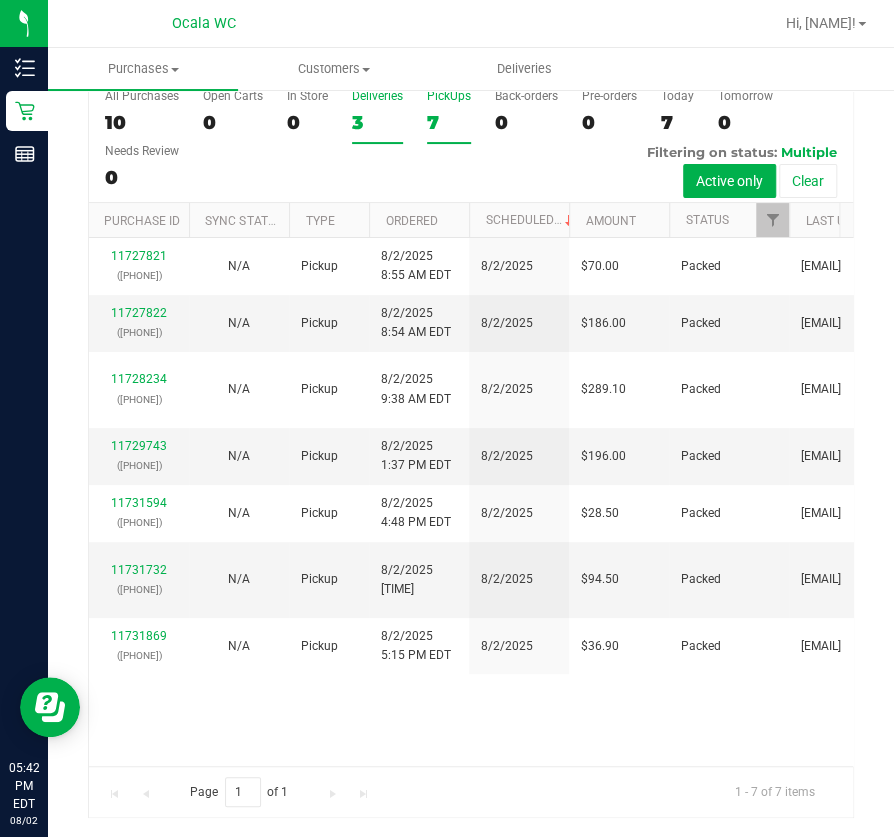 click on "3" at bounding box center [377, 122] 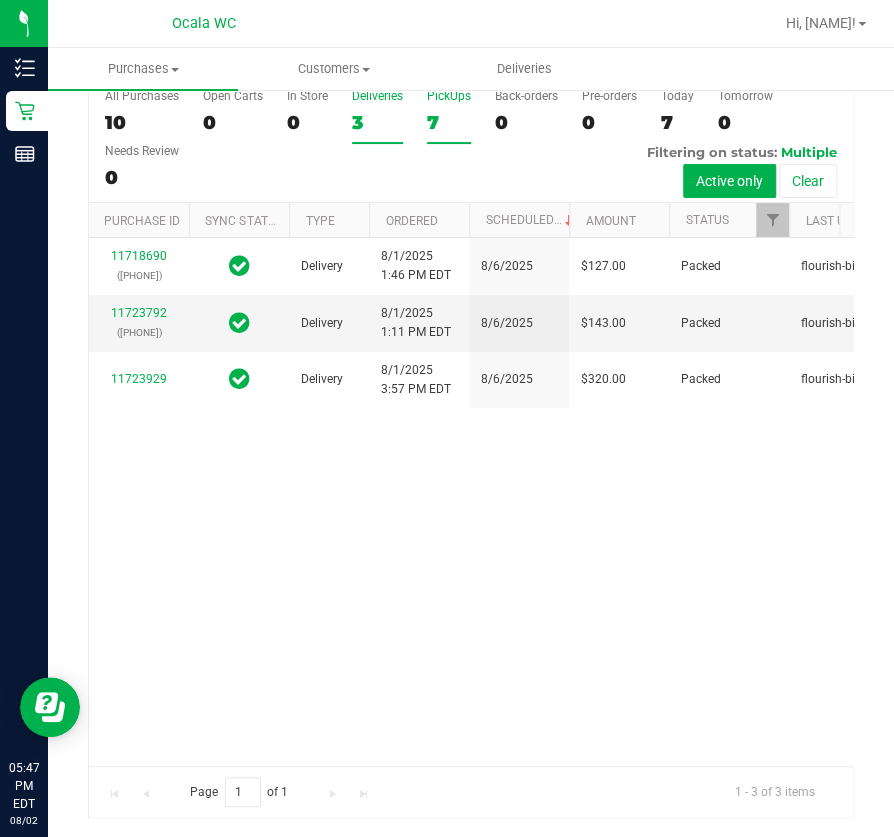 click on "7" at bounding box center [449, 122] 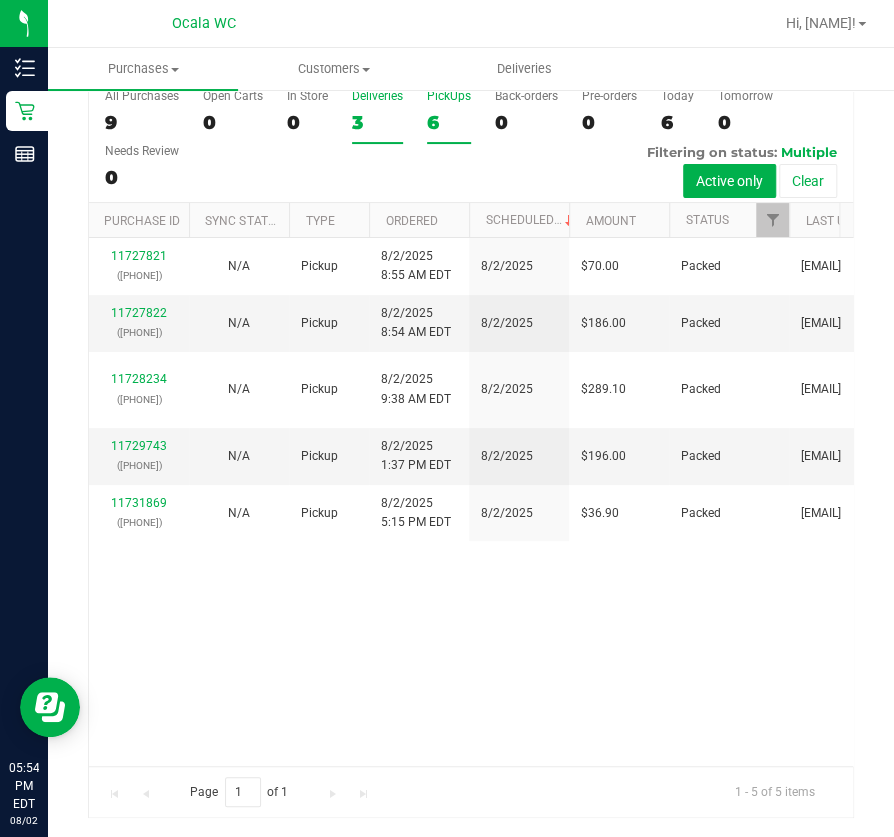 click on "Deliveries
3" at bounding box center [377, 116] 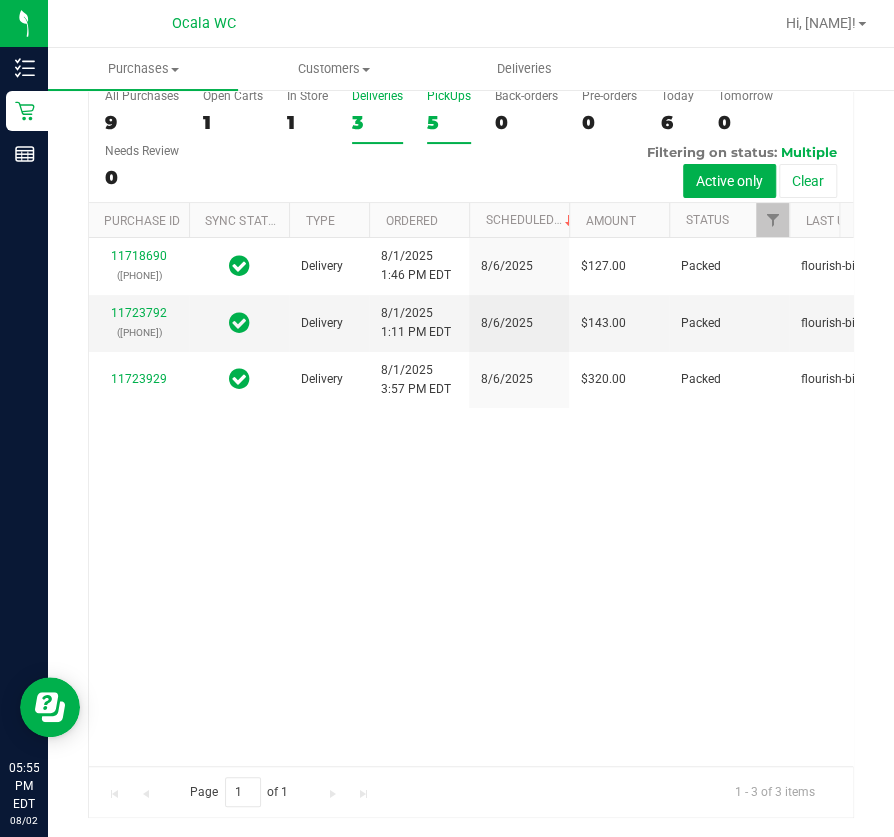 drag, startPoint x: 489, startPoint y: 99, endPoint x: 460, endPoint y: 113, distance: 32.202484 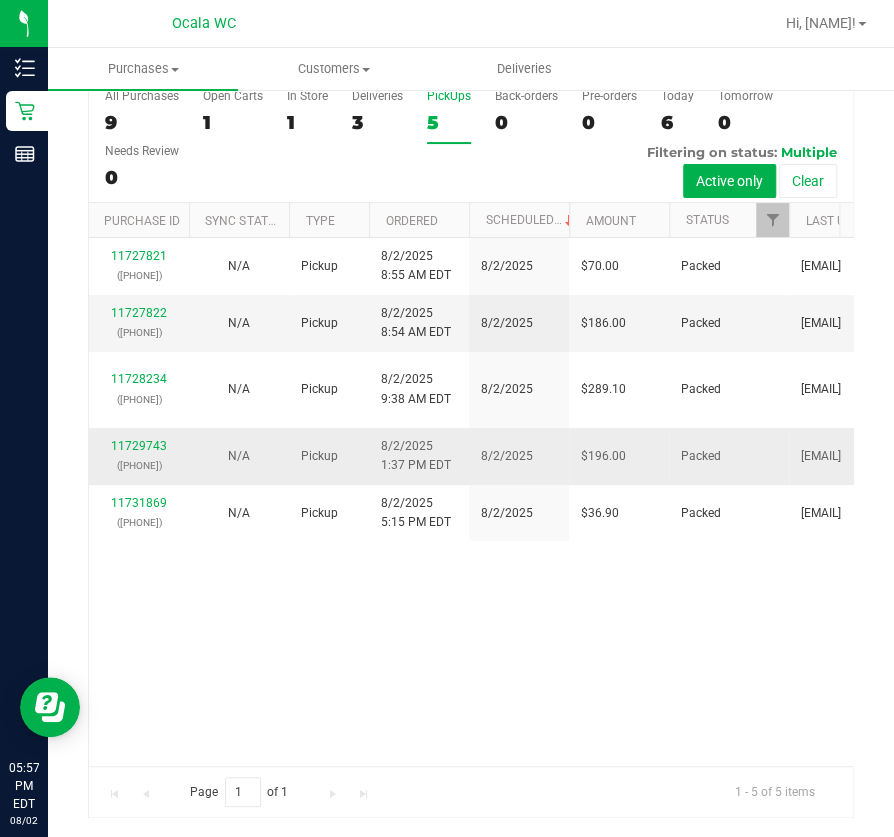 scroll, scrollTop: 0, scrollLeft: 0, axis: both 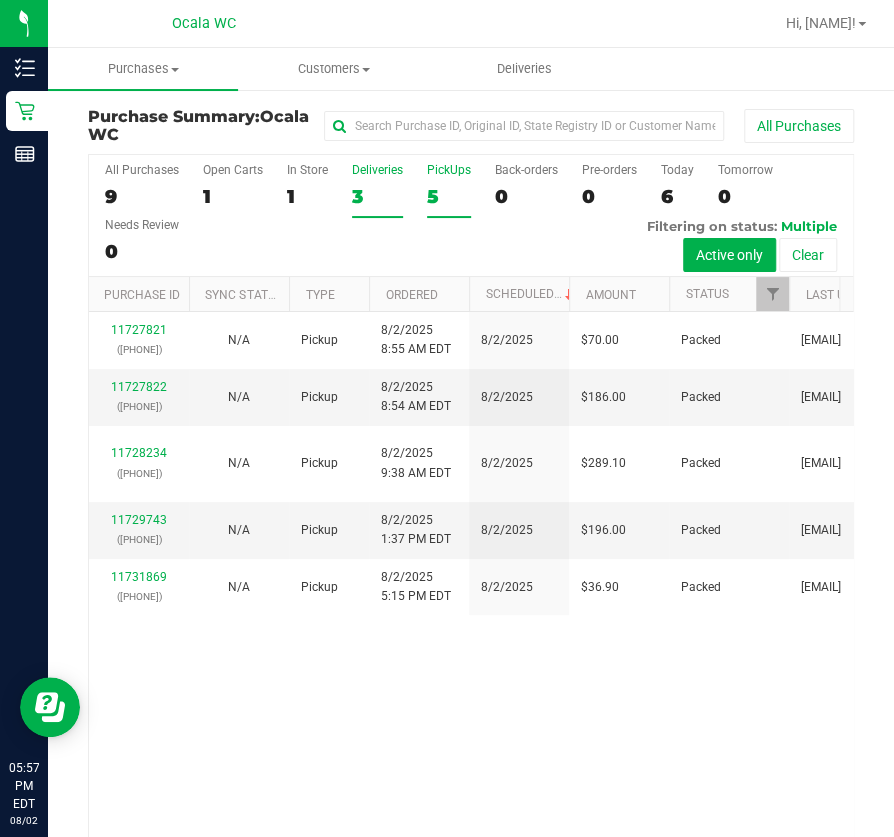 click on "3" at bounding box center [377, 196] 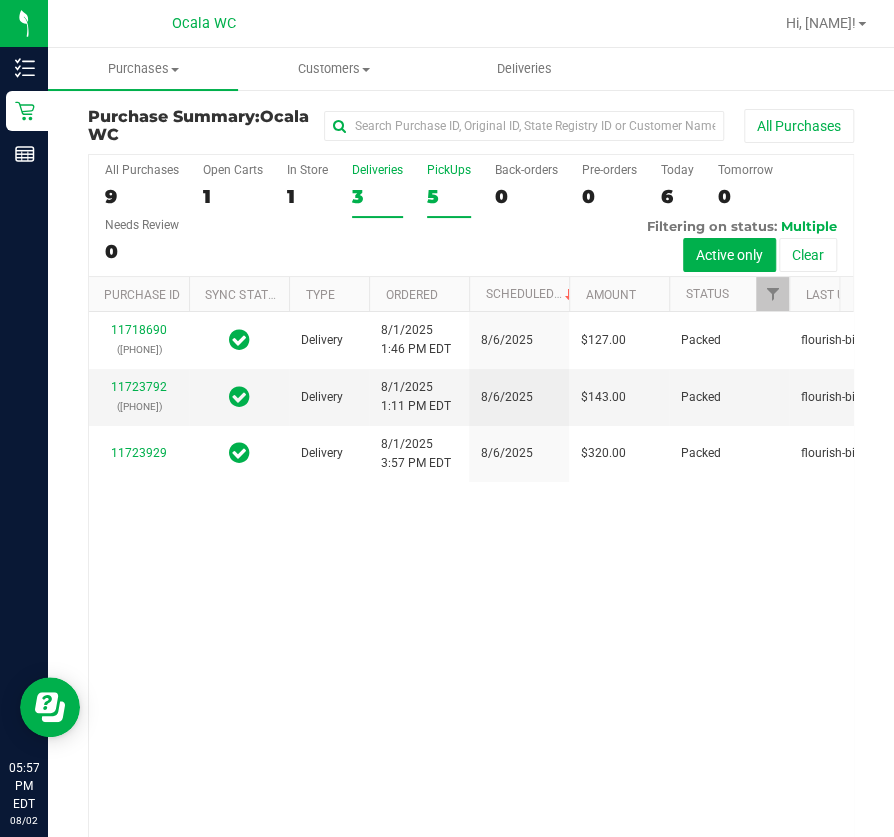 click on "5" at bounding box center [449, 196] 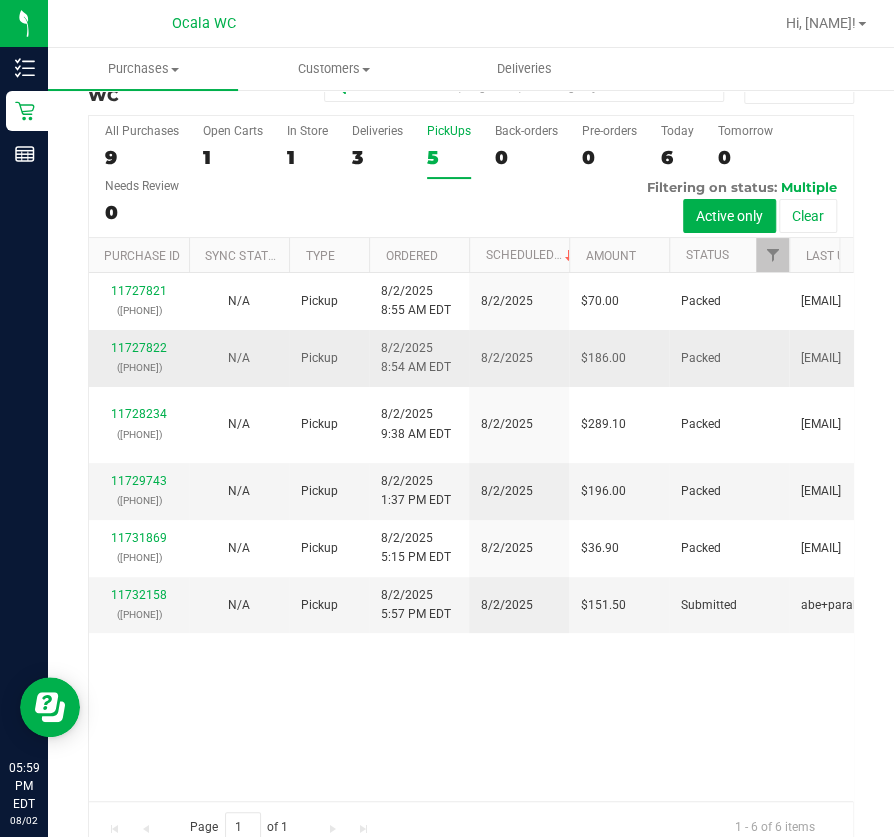 scroll, scrollTop: 74, scrollLeft: 0, axis: vertical 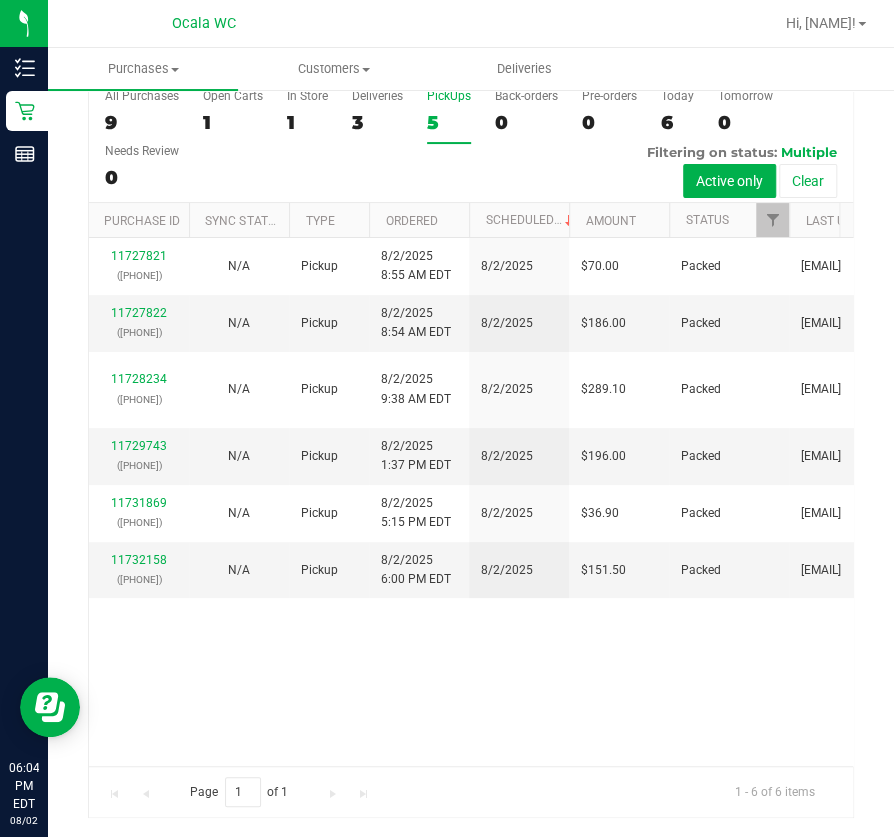drag, startPoint x: 228, startPoint y: 854, endPoint x: -221, endPoint y: 869, distance: 449.2505 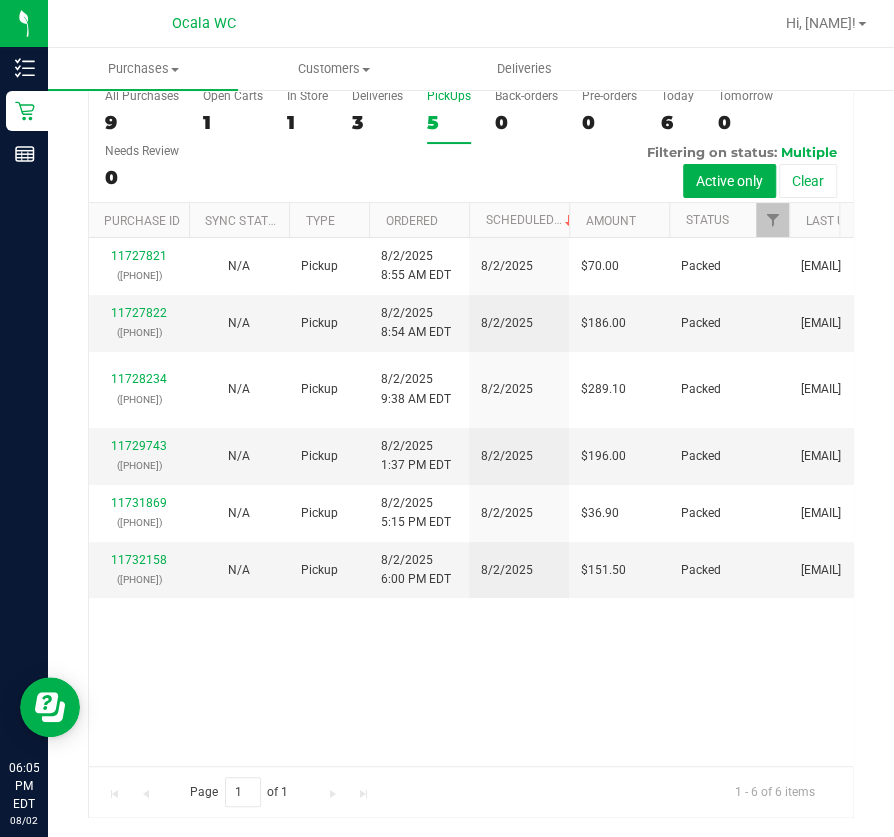 click on "5" at bounding box center [449, 122] 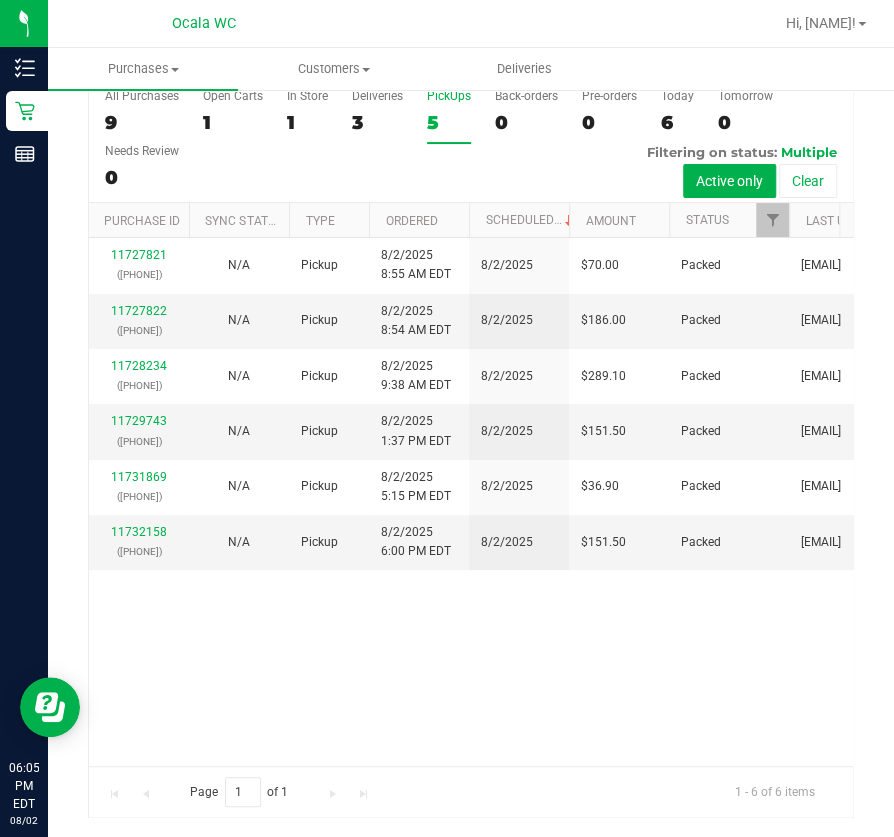 click on "3" at bounding box center (377, 122) 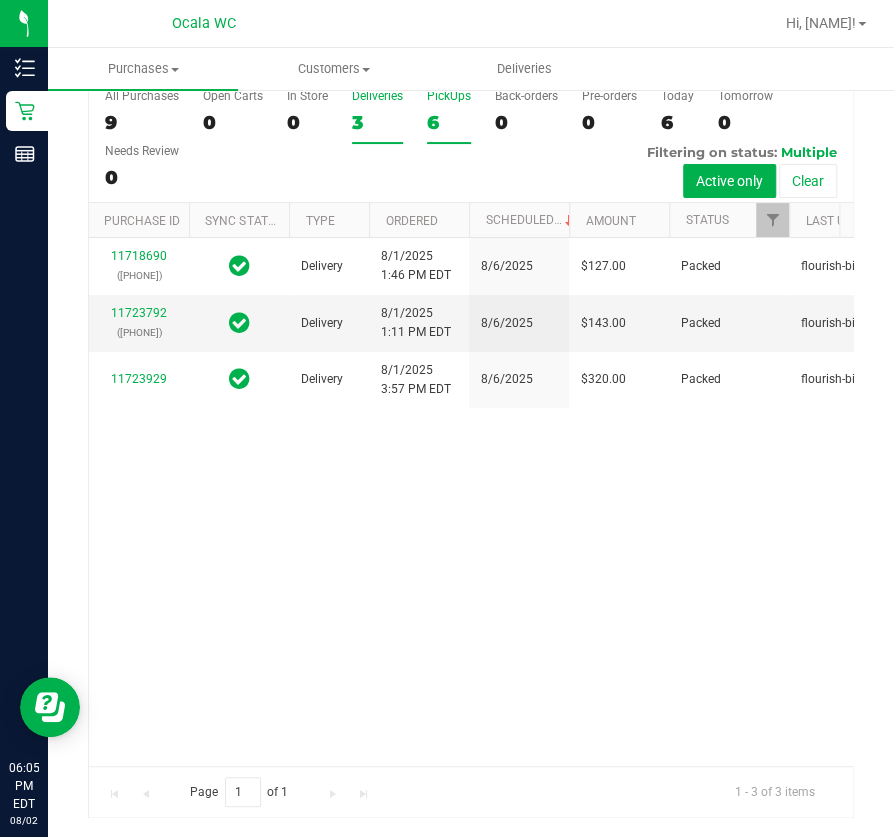 click on "6" at bounding box center [449, 122] 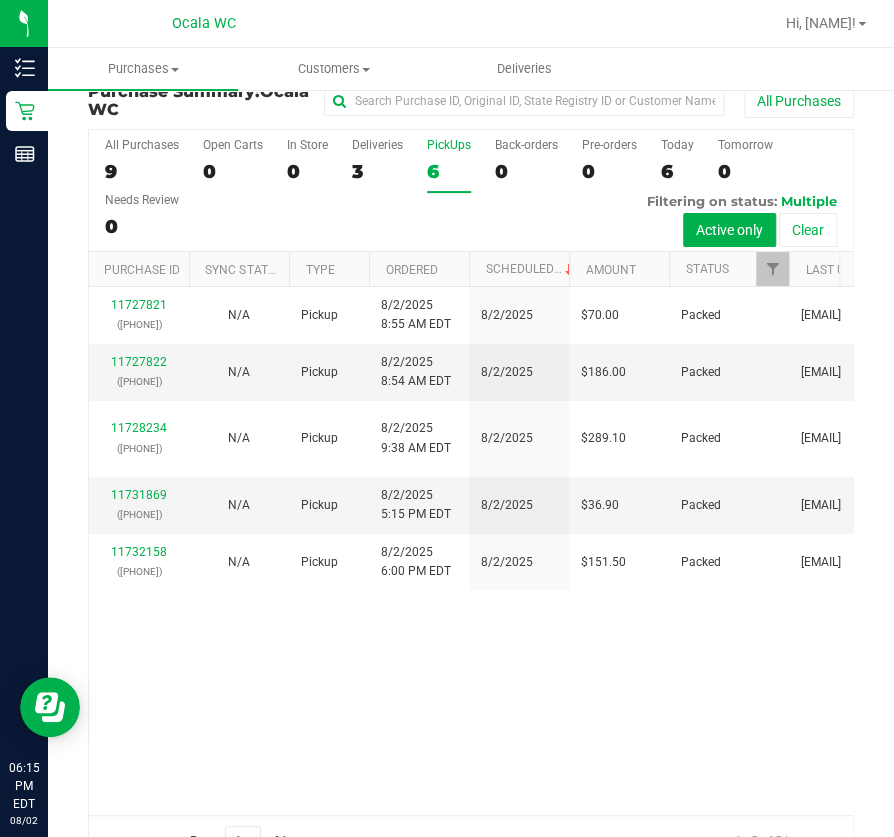 scroll, scrollTop: 0, scrollLeft: 0, axis: both 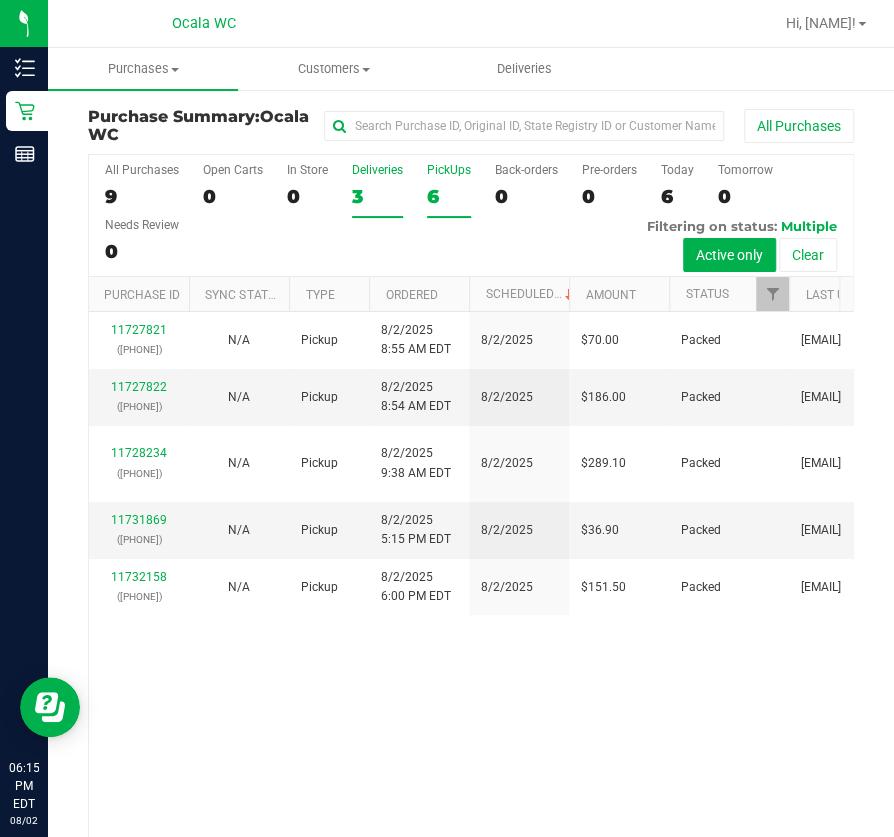 click on "Deliveries
3" at bounding box center (377, 190) 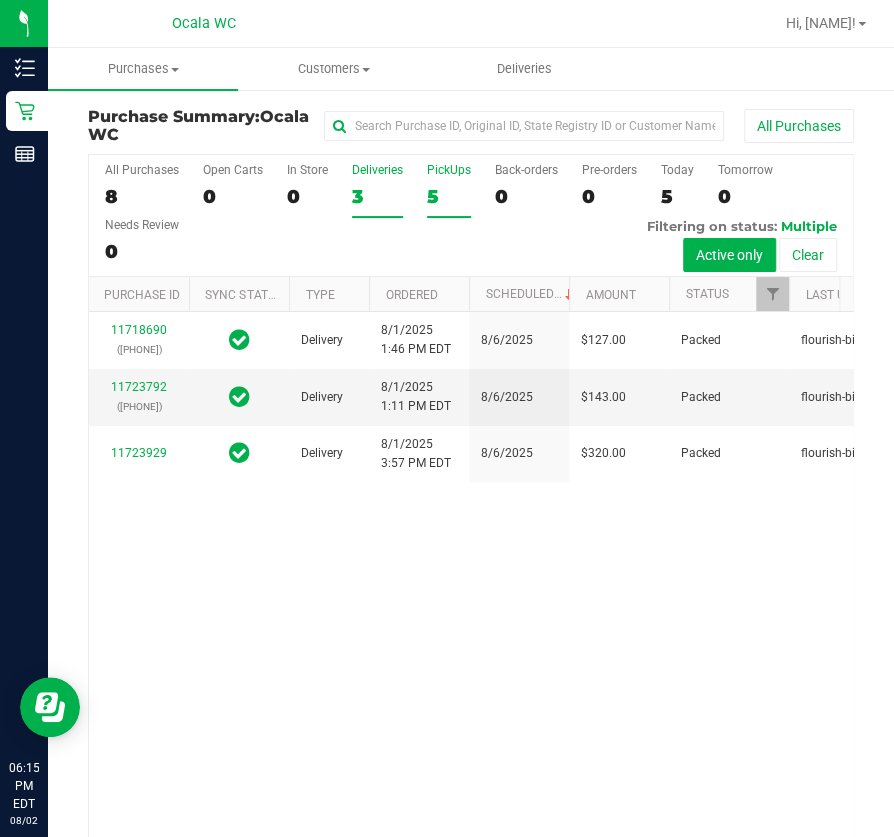 click on "5" at bounding box center (449, 196) 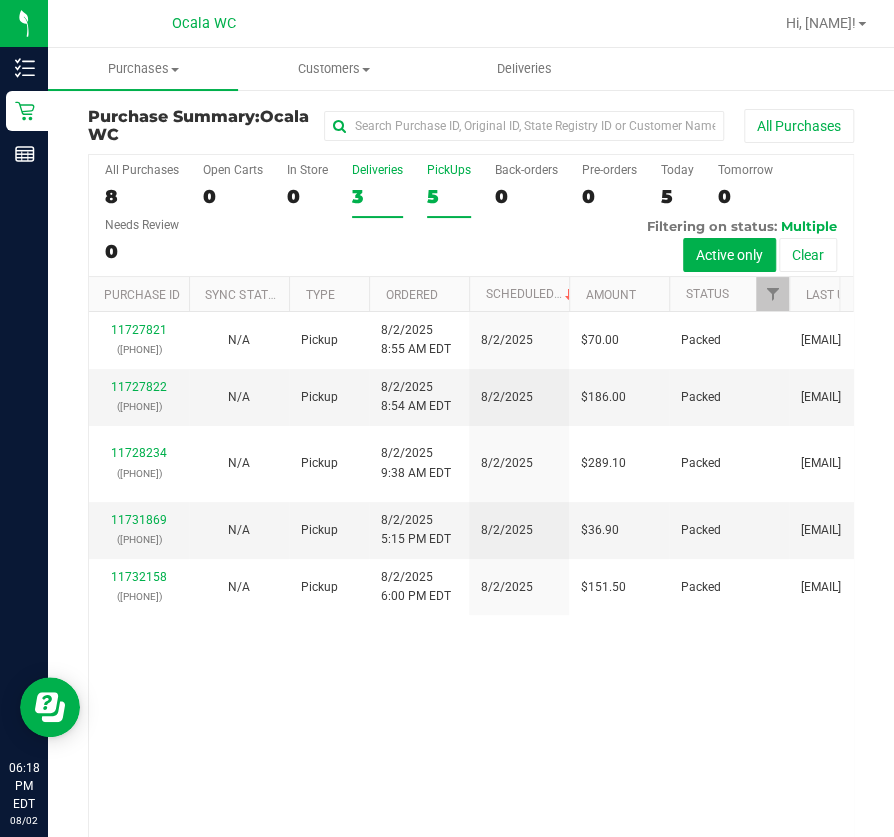 click on "3" at bounding box center (377, 196) 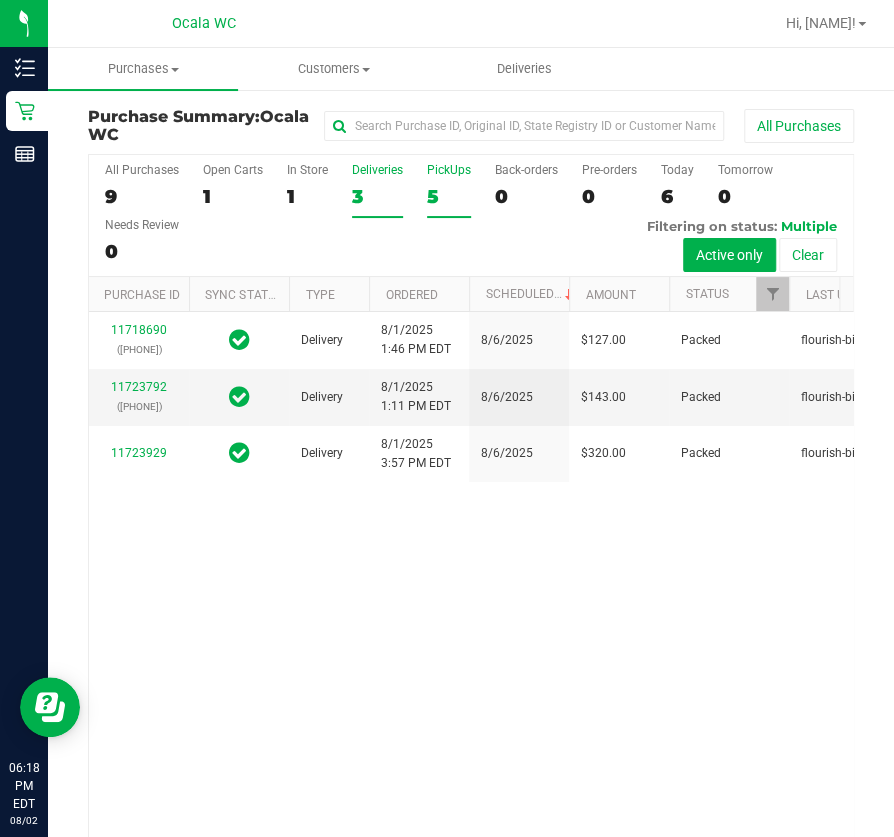 click on "5" at bounding box center (449, 196) 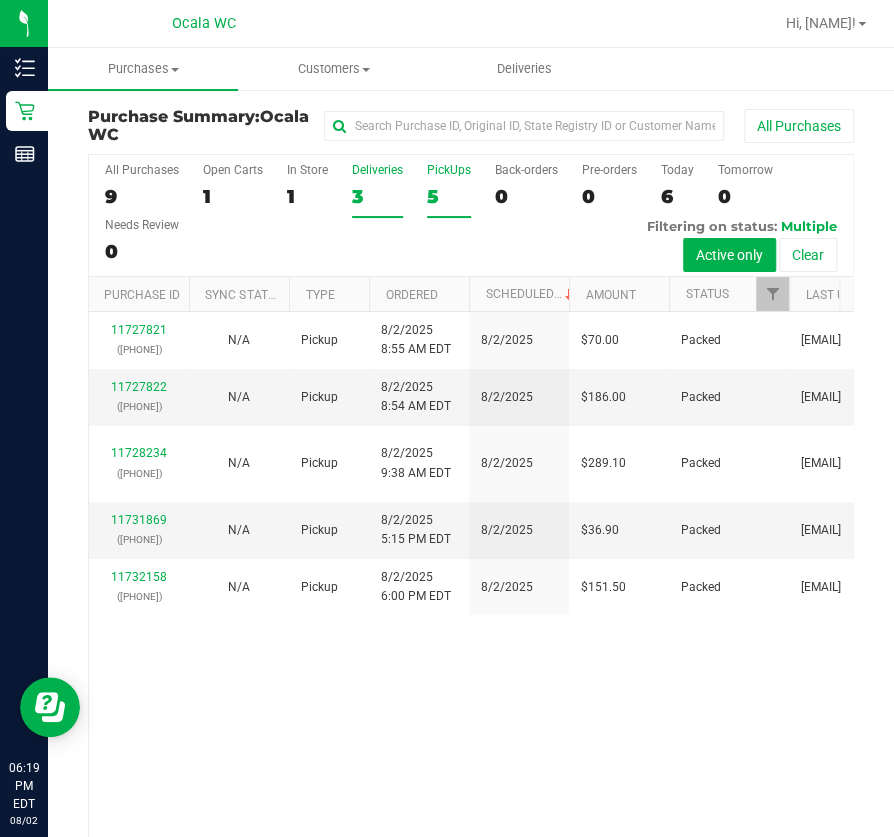 click on "3" at bounding box center (377, 196) 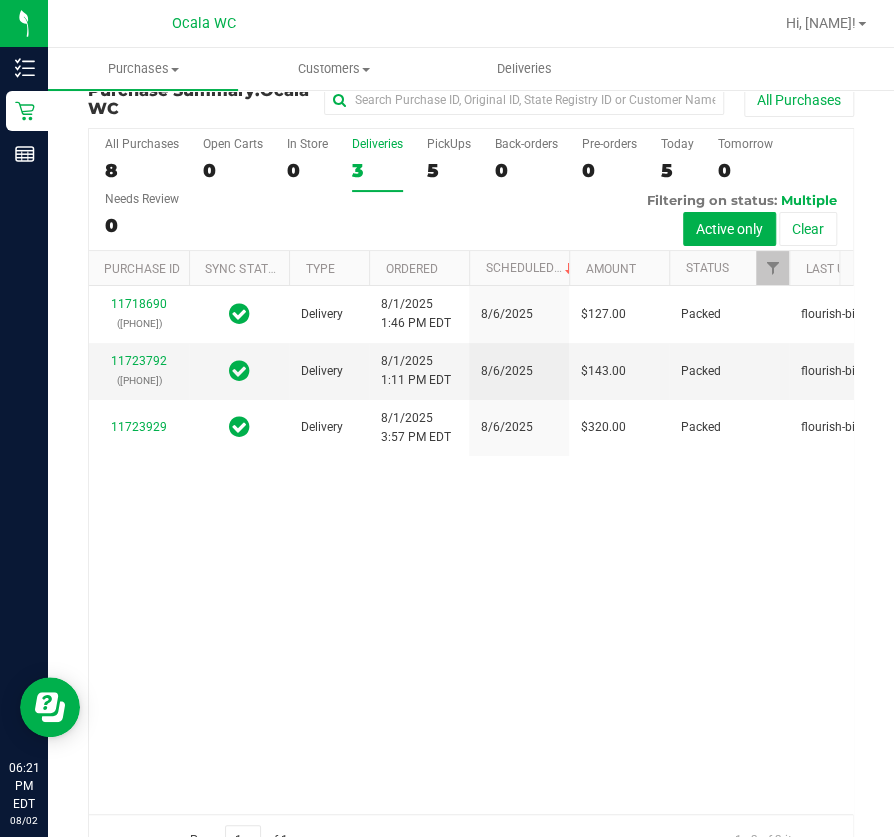scroll, scrollTop: 0, scrollLeft: 0, axis: both 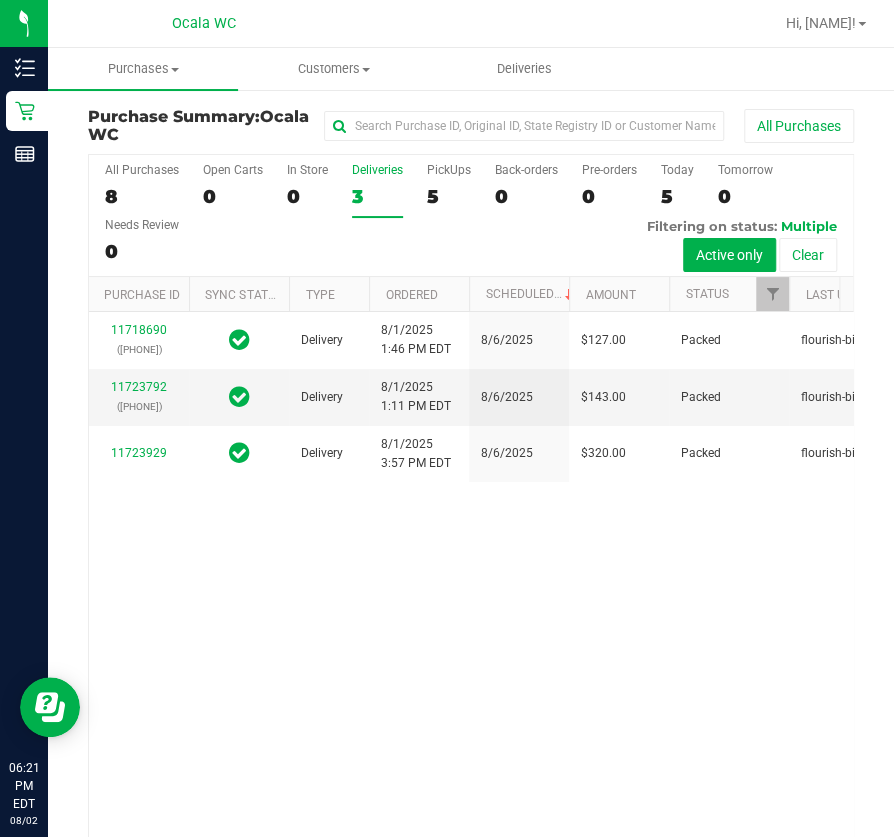 click on "Purchase Summary:
Ocala WC
All Purchases" at bounding box center [471, 130] 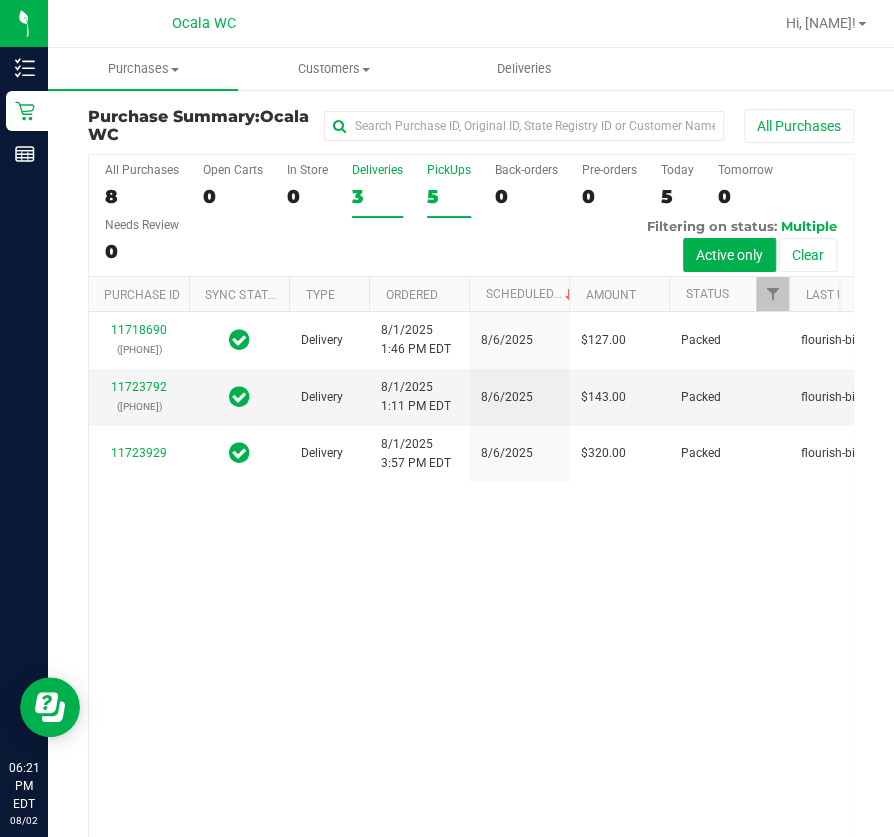 click on "All Purchases
8
Open Carts
0
In Store
0
Deliveries
3
PickUps
5
Back-orders
0
Pre-orders
0
Today
5
Tomorrow
0" at bounding box center [471, 216] 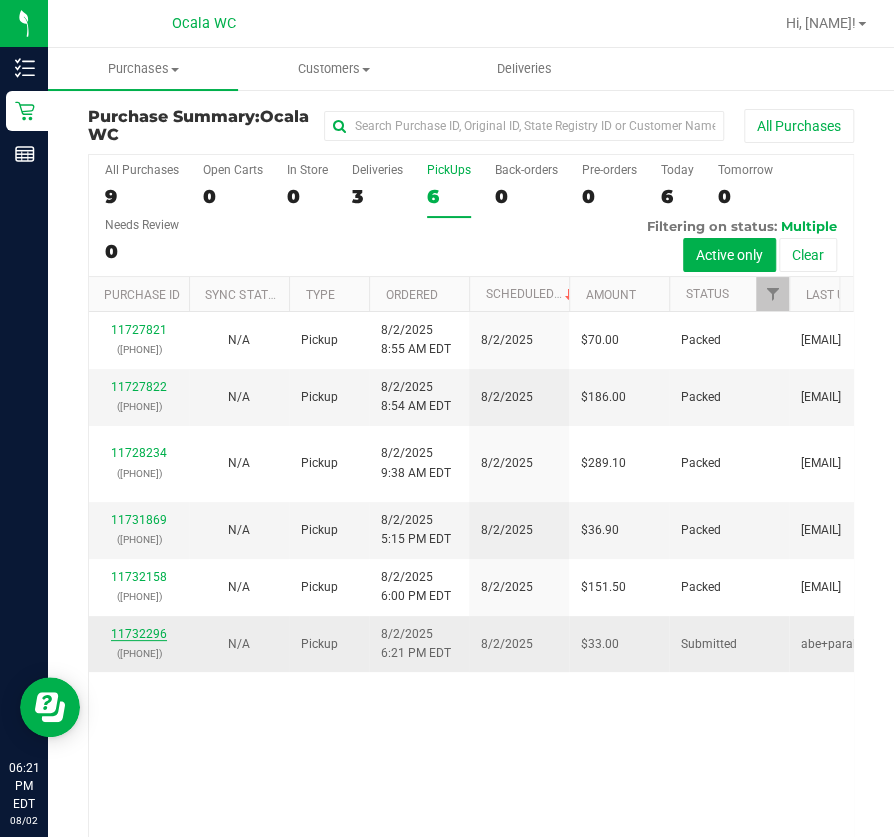click on "11732296" at bounding box center [139, 634] 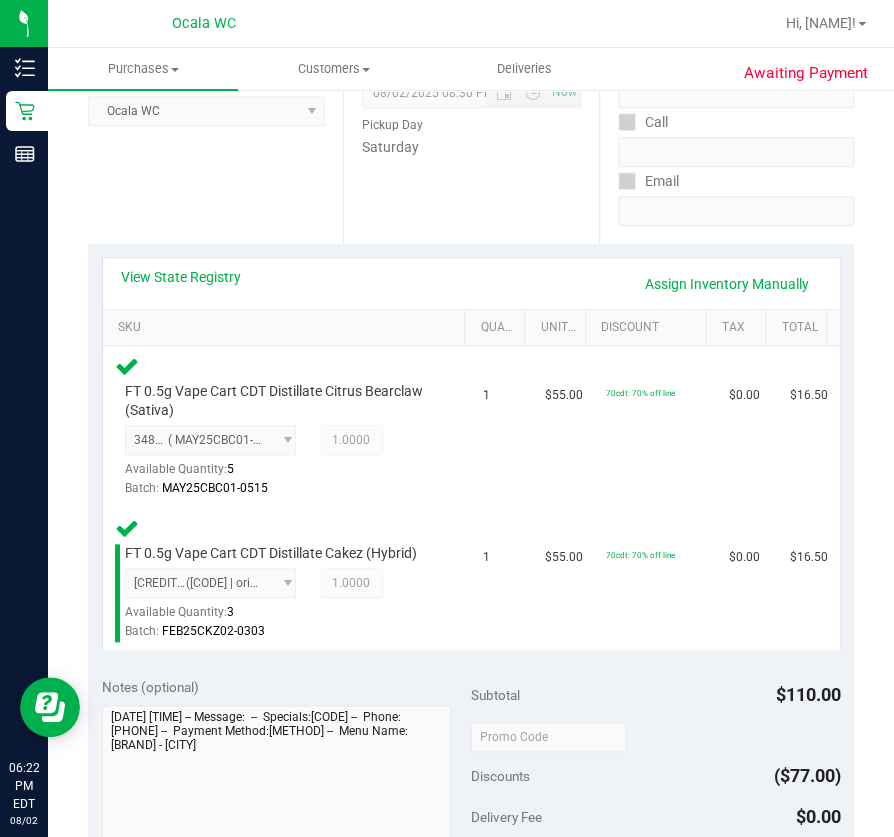 scroll, scrollTop: 545, scrollLeft: 0, axis: vertical 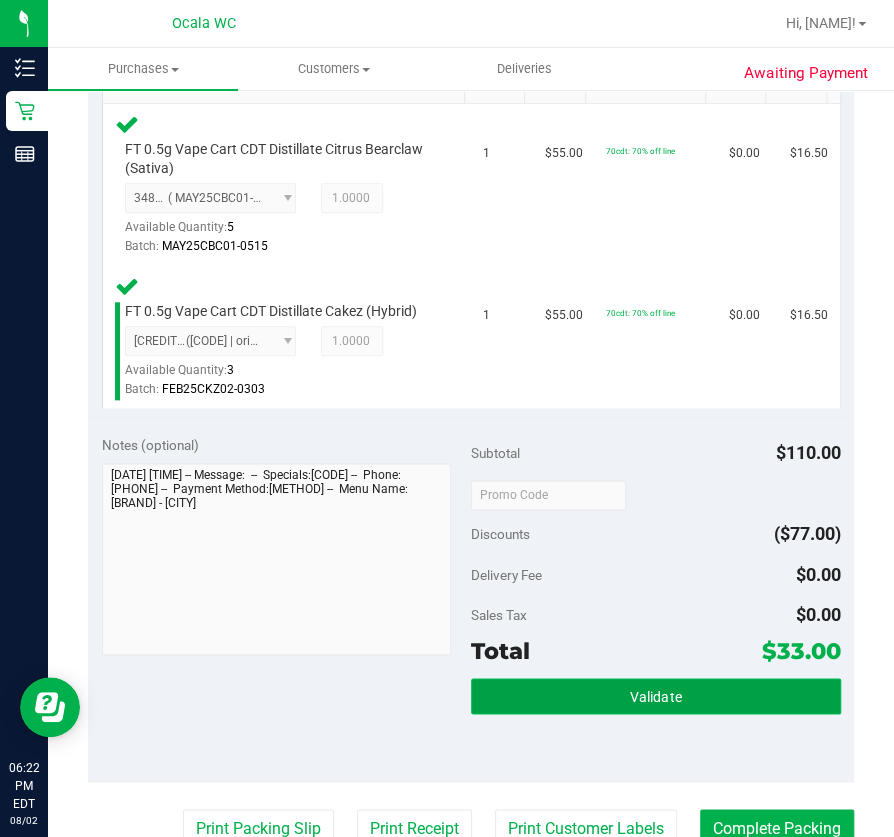 click on "Validate" at bounding box center [656, 696] 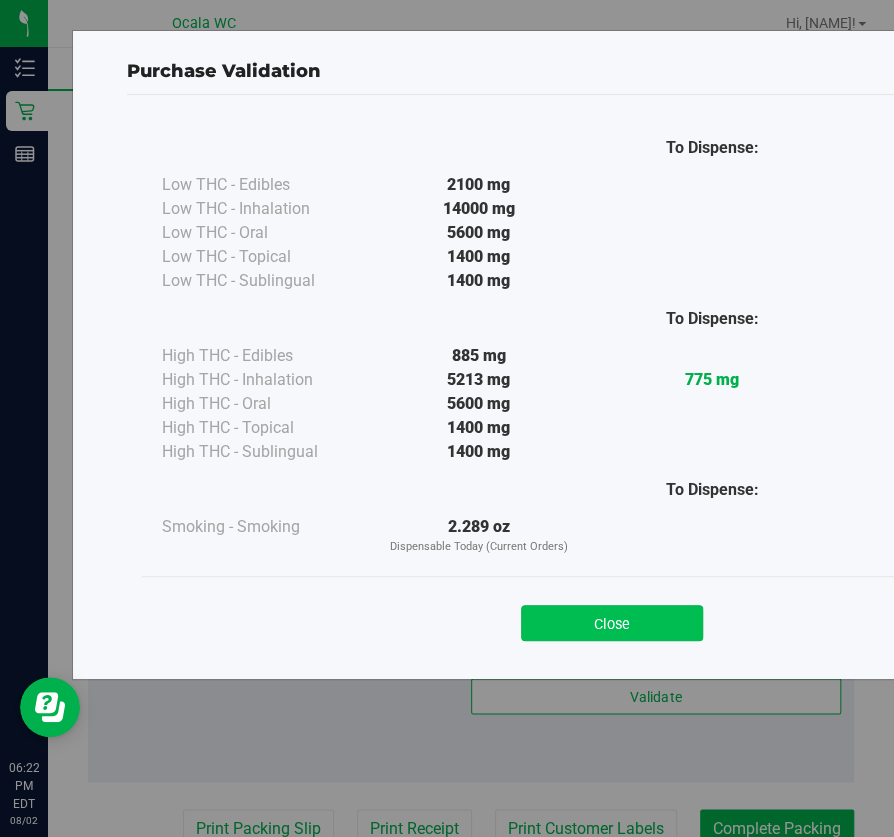 click on "Close" at bounding box center (612, 623) 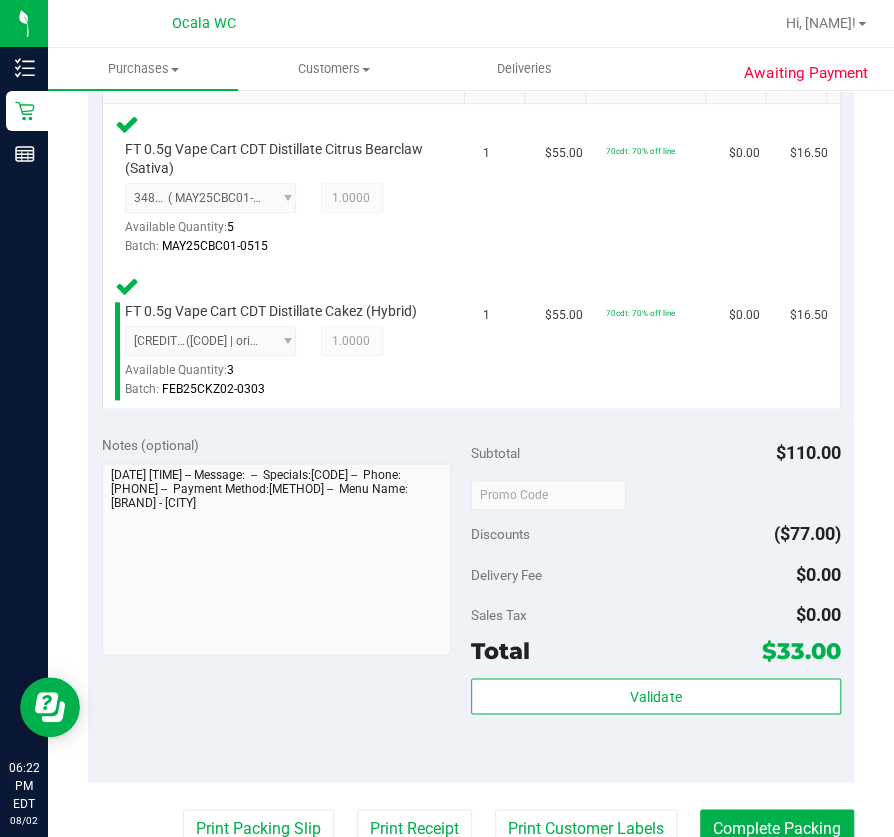 click on "Last Modified
[FIRST] [LAST]
[DATE] [TIME]" at bounding box center (471, 432) 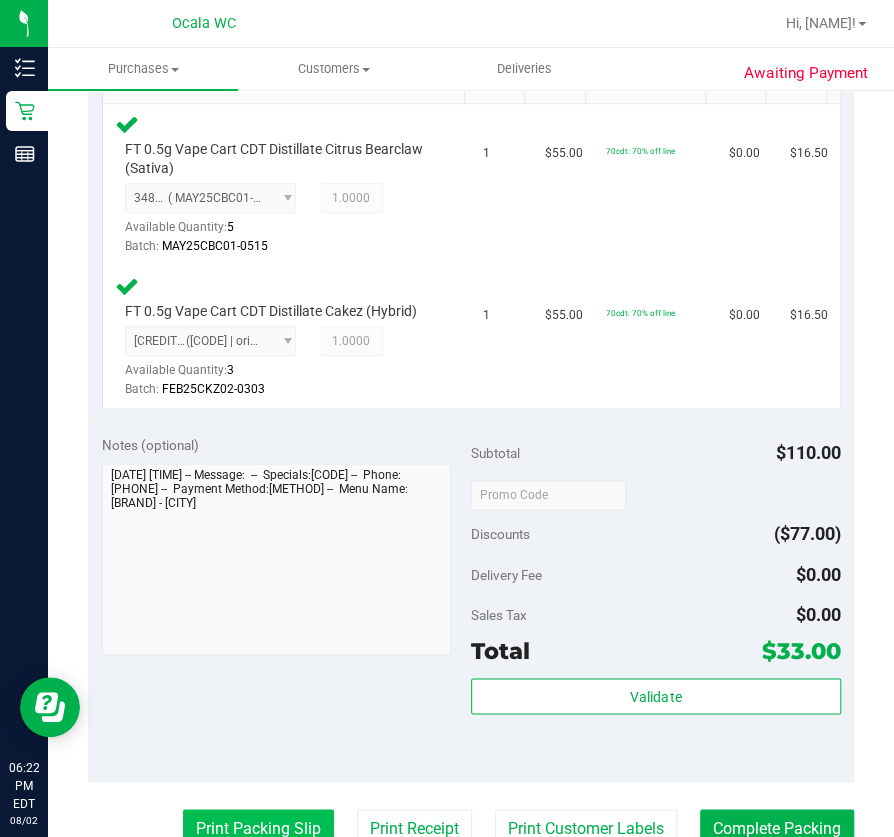 click on "Print Packing Slip" at bounding box center [258, 828] 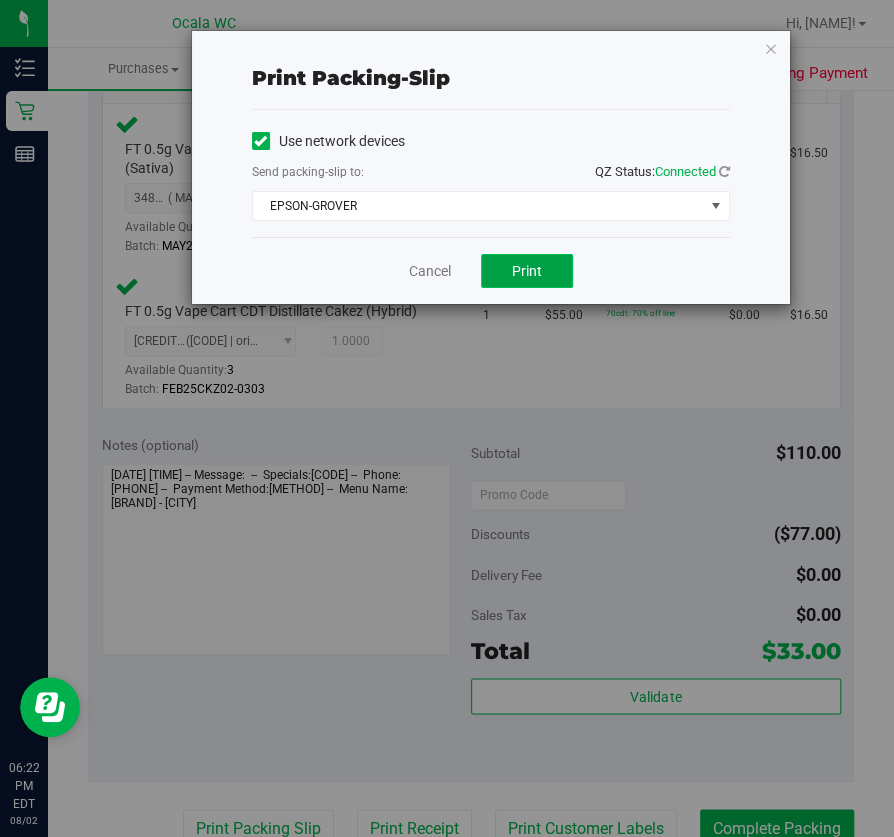 click on "Print" at bounding box center [527, 271] 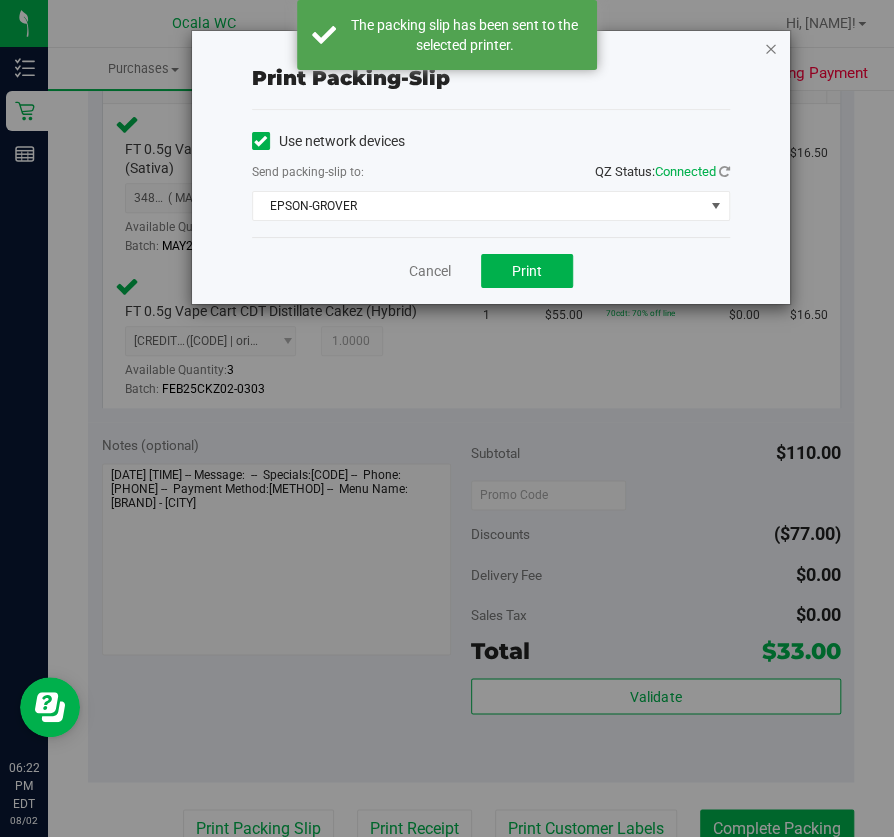 click at bounding box center [771, 48] 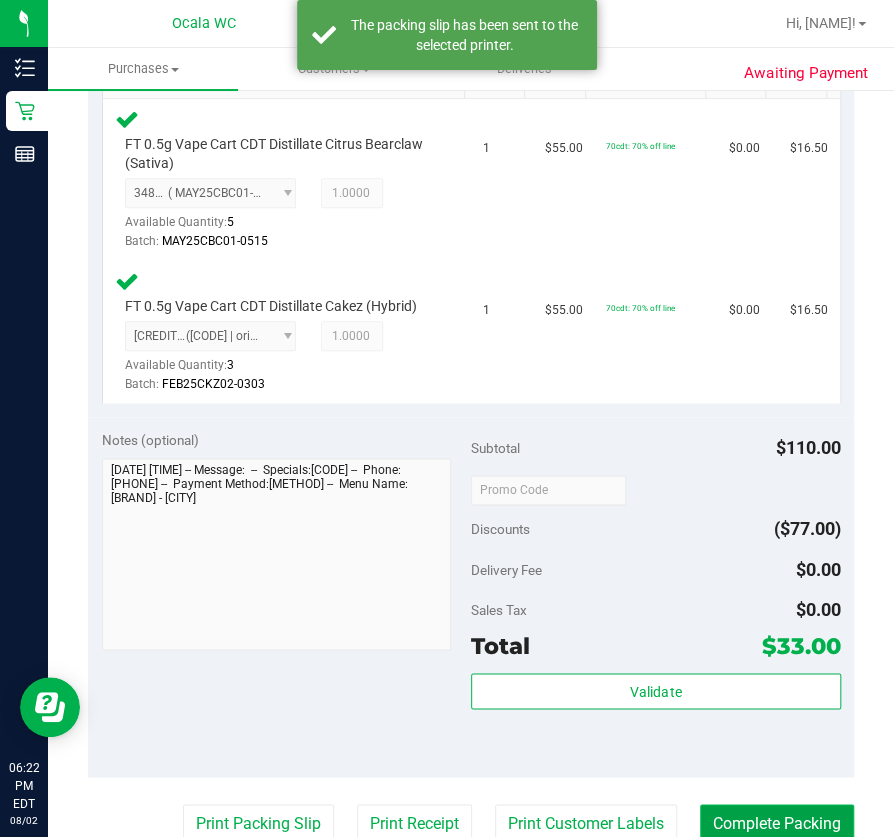 click on "Complete Packing" at bounding box center [777, 823] 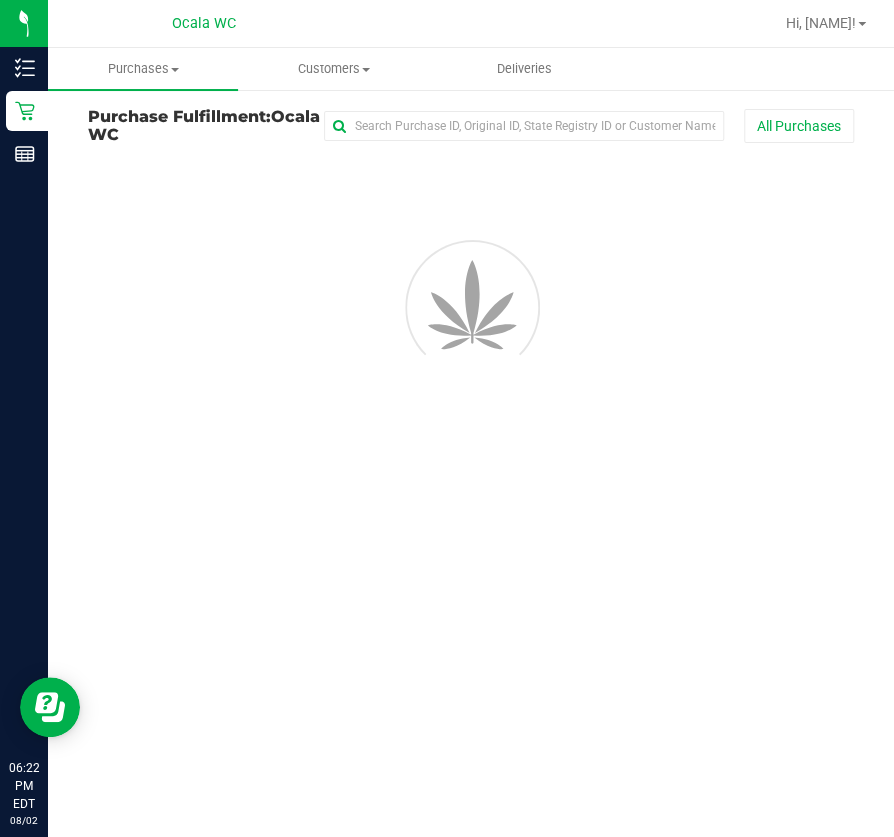 scroll, scrollTop: 0, scrollLeft: 0, axis: both 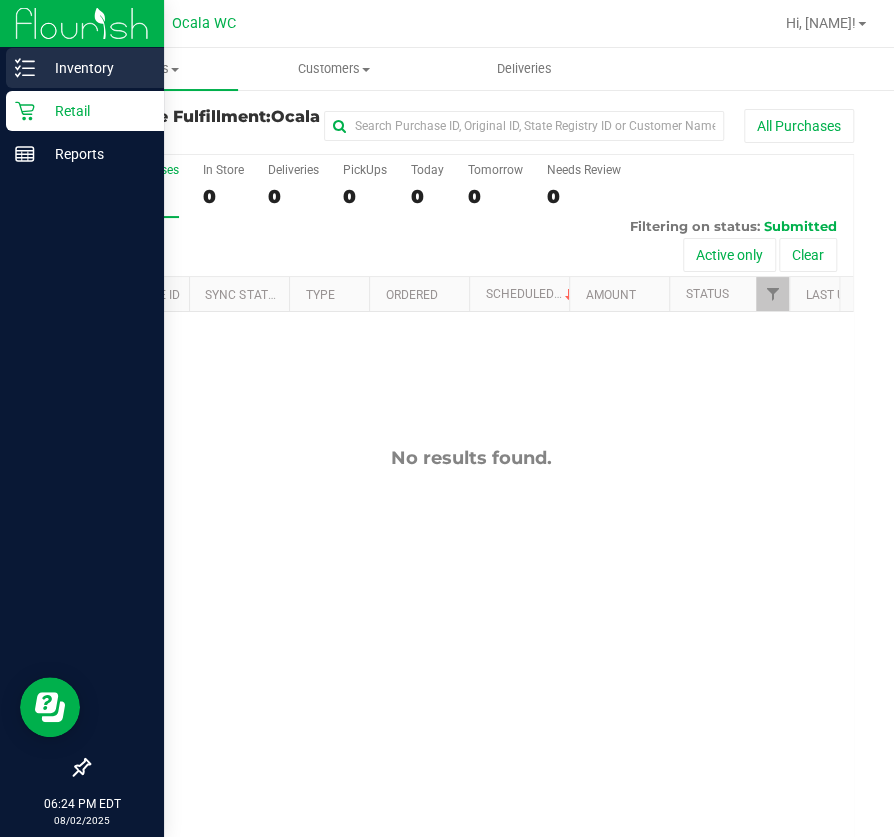 click on "Inventory" at bounding box center [95, 68] 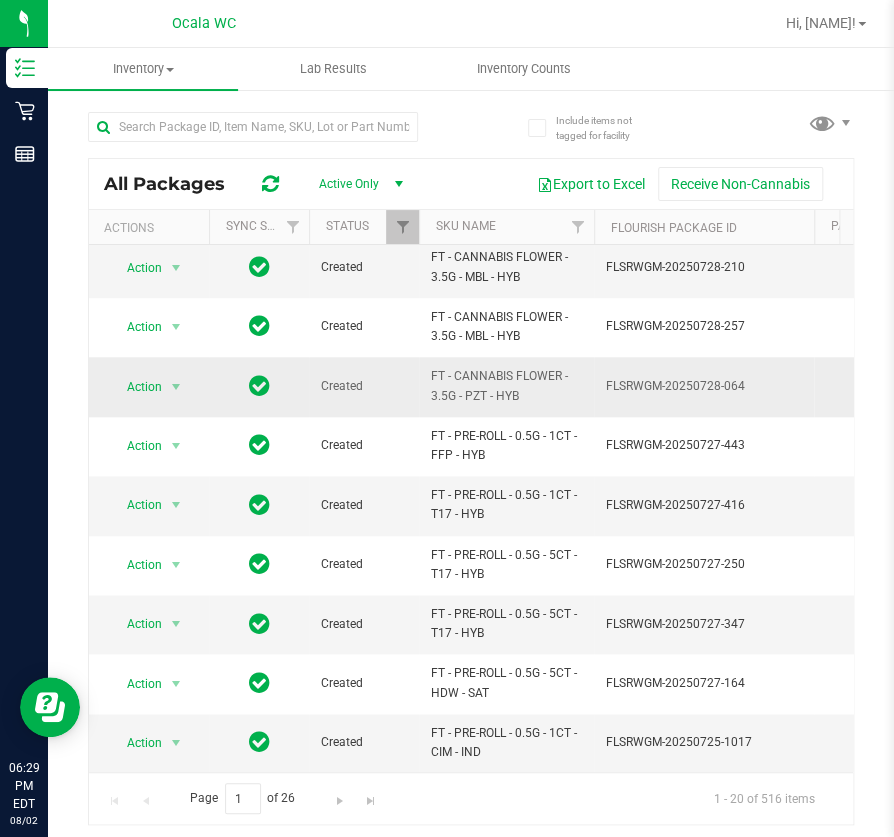 scroll, scrollTop: 667, scrollLeft: 0, axis: vertical 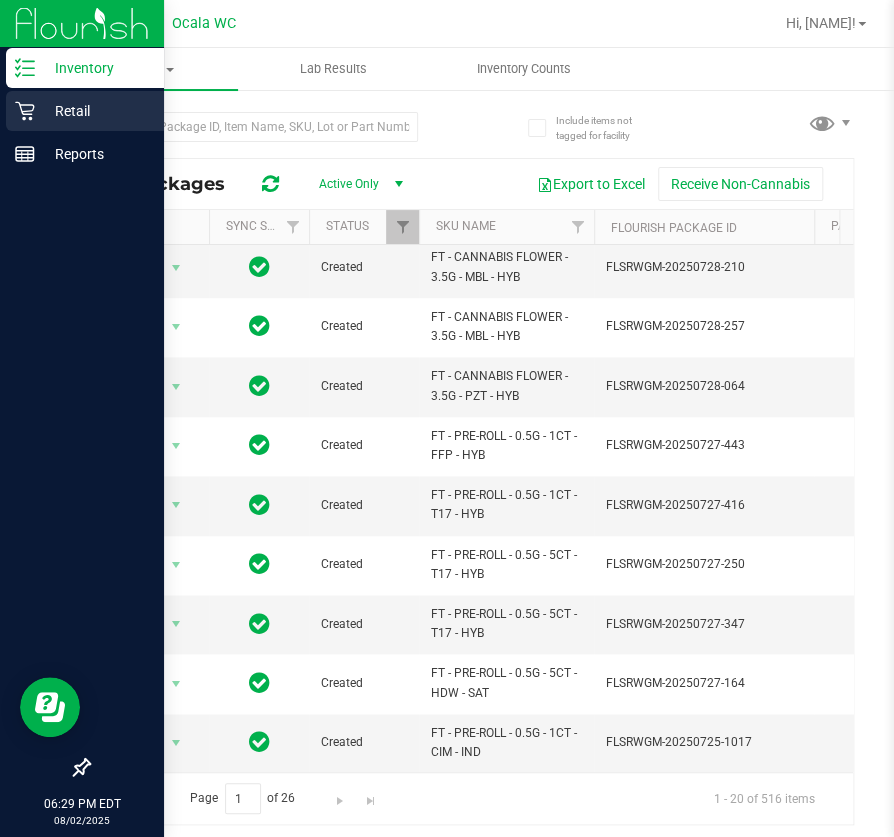 click 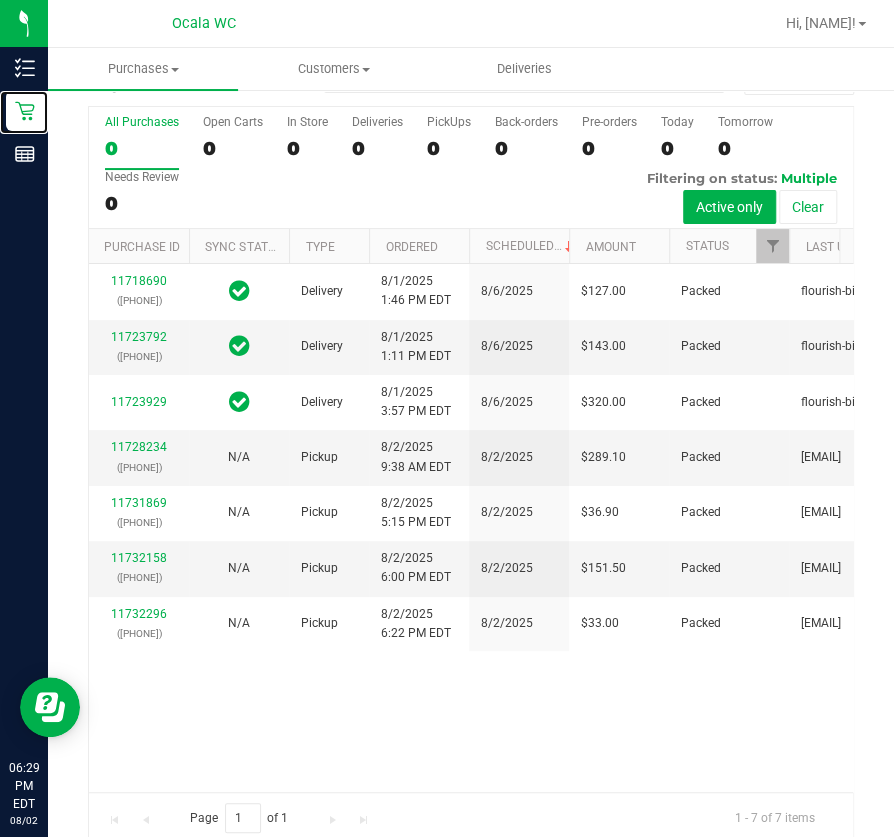scroll, scrollTop: 74, scrollLeft: 0, axis: vertical 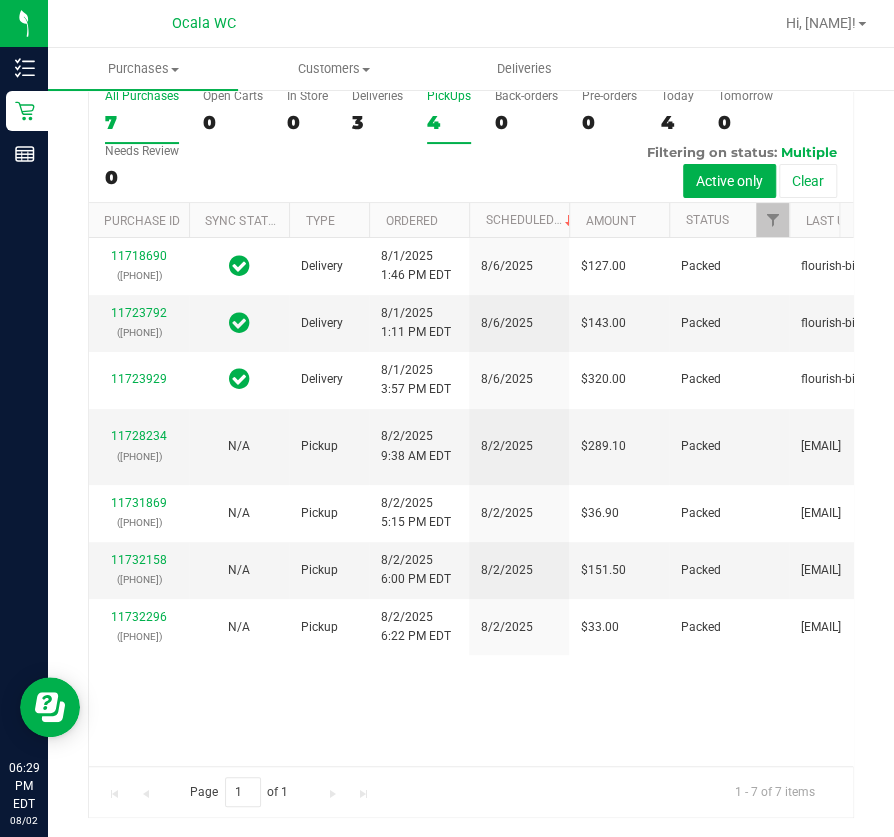 click on "4" at bounding box center (449, 122) 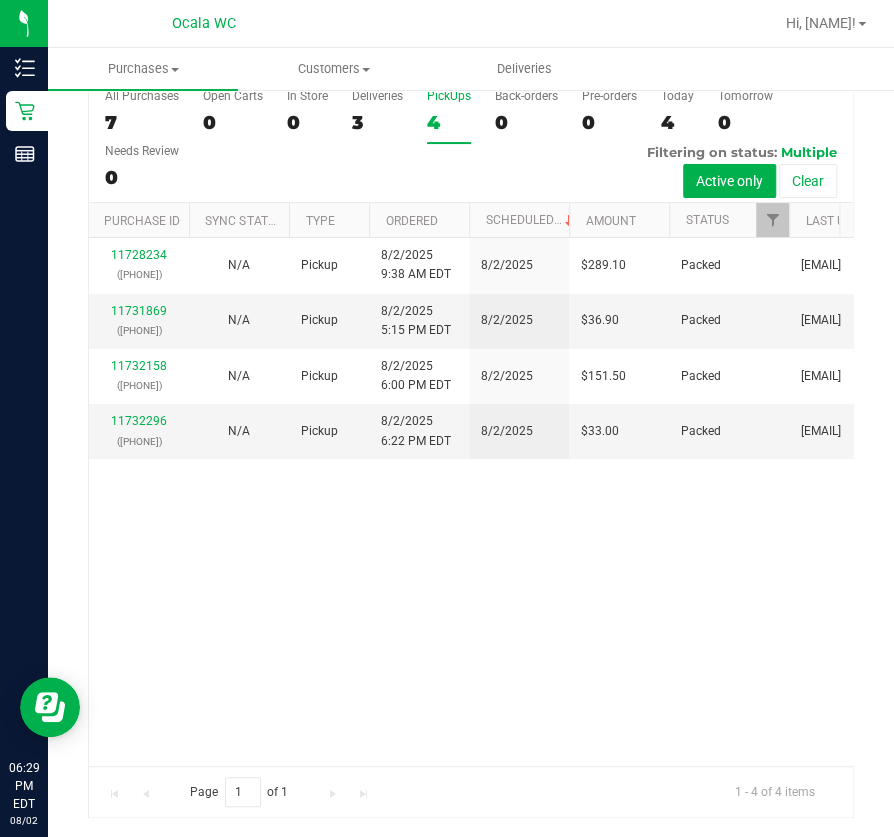 scroll, scrollTop: 0, scrollLeft: 0, axis: both 